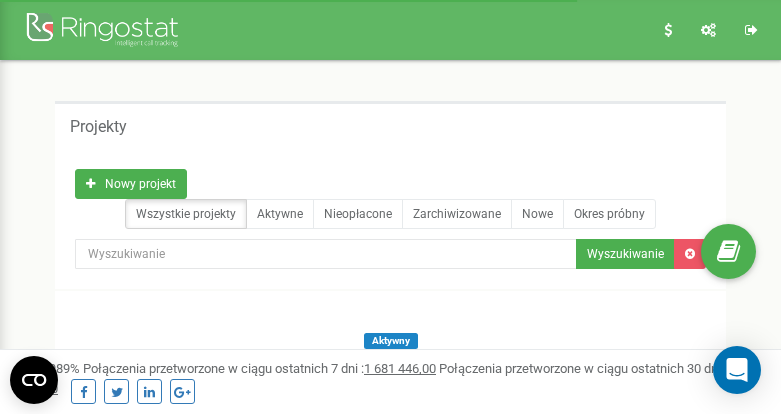 scroll, scrollTop: 0, scrollLeft: 0, axis: both 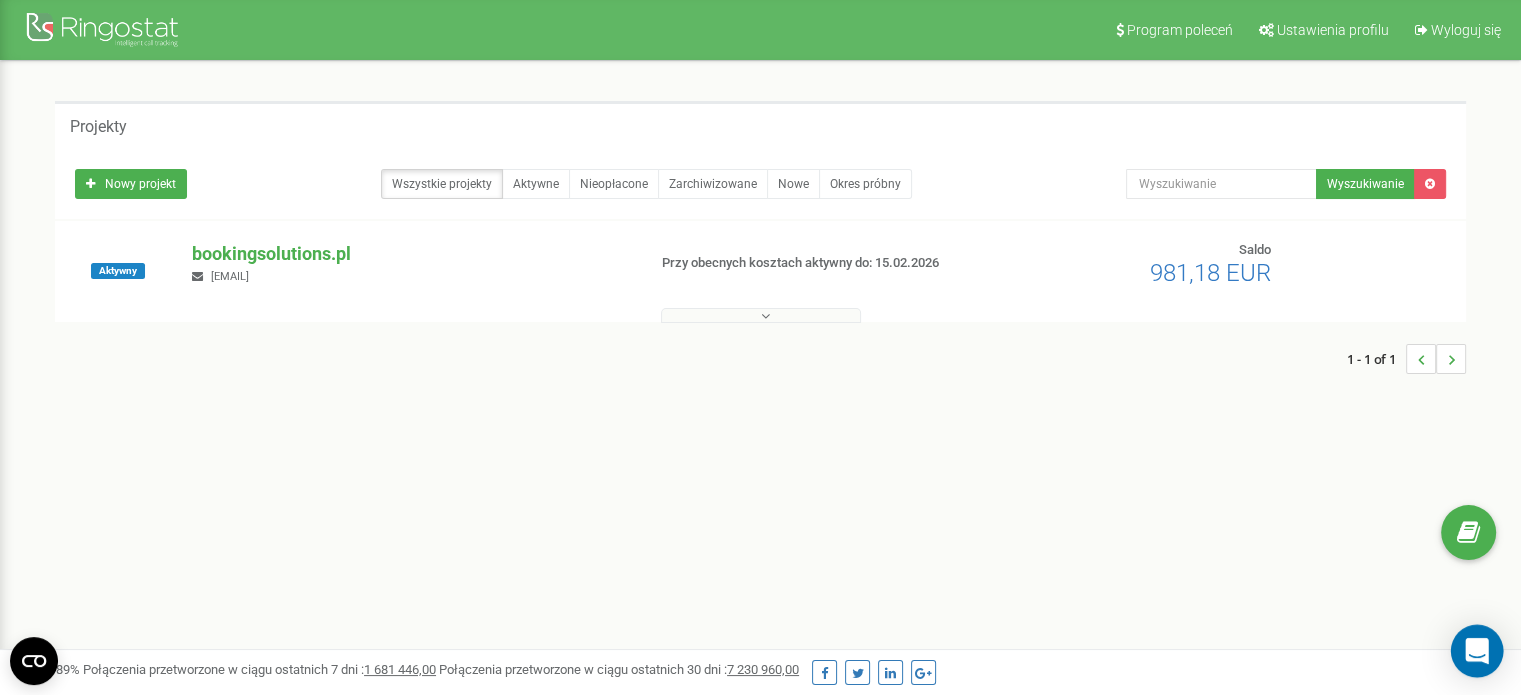 click at bounding box center [1477, 651] 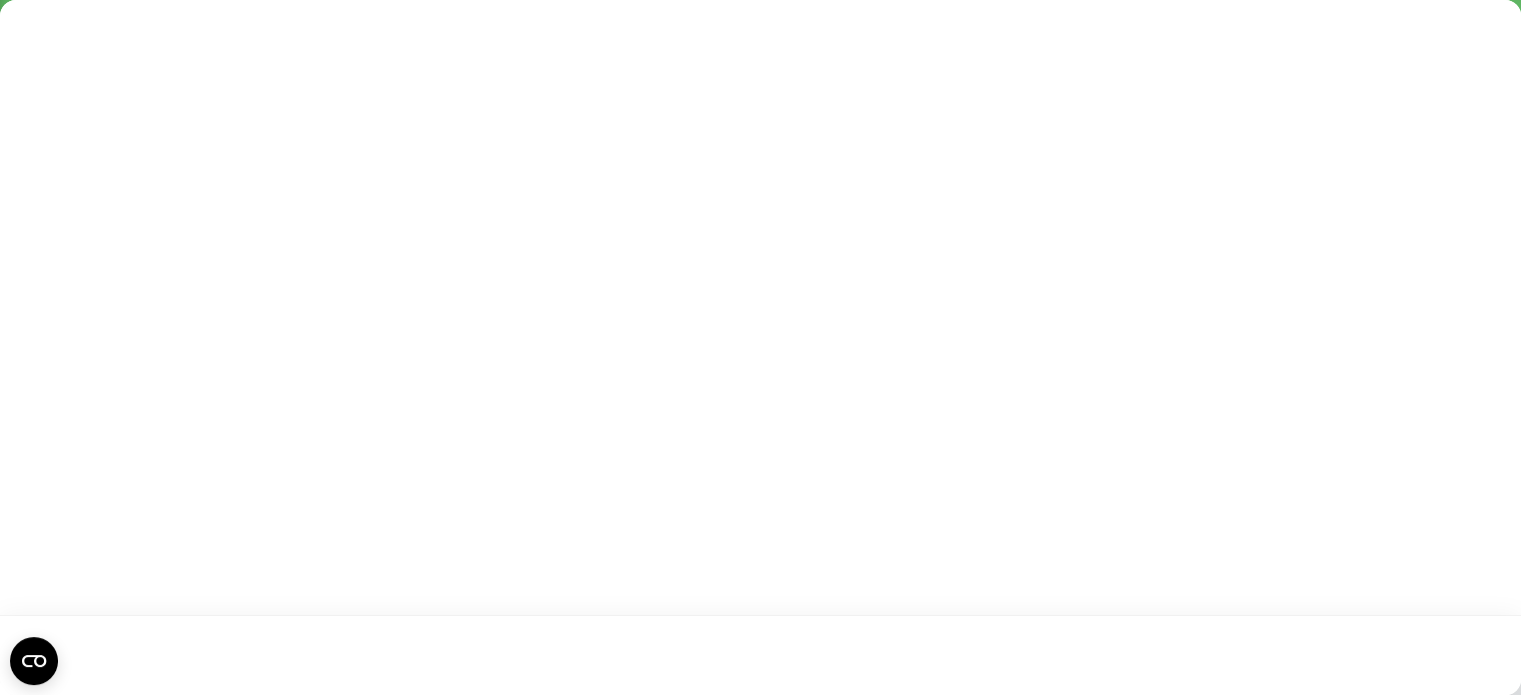 scroll, scrollTop: 0, scrollLeft: 0, axis: both 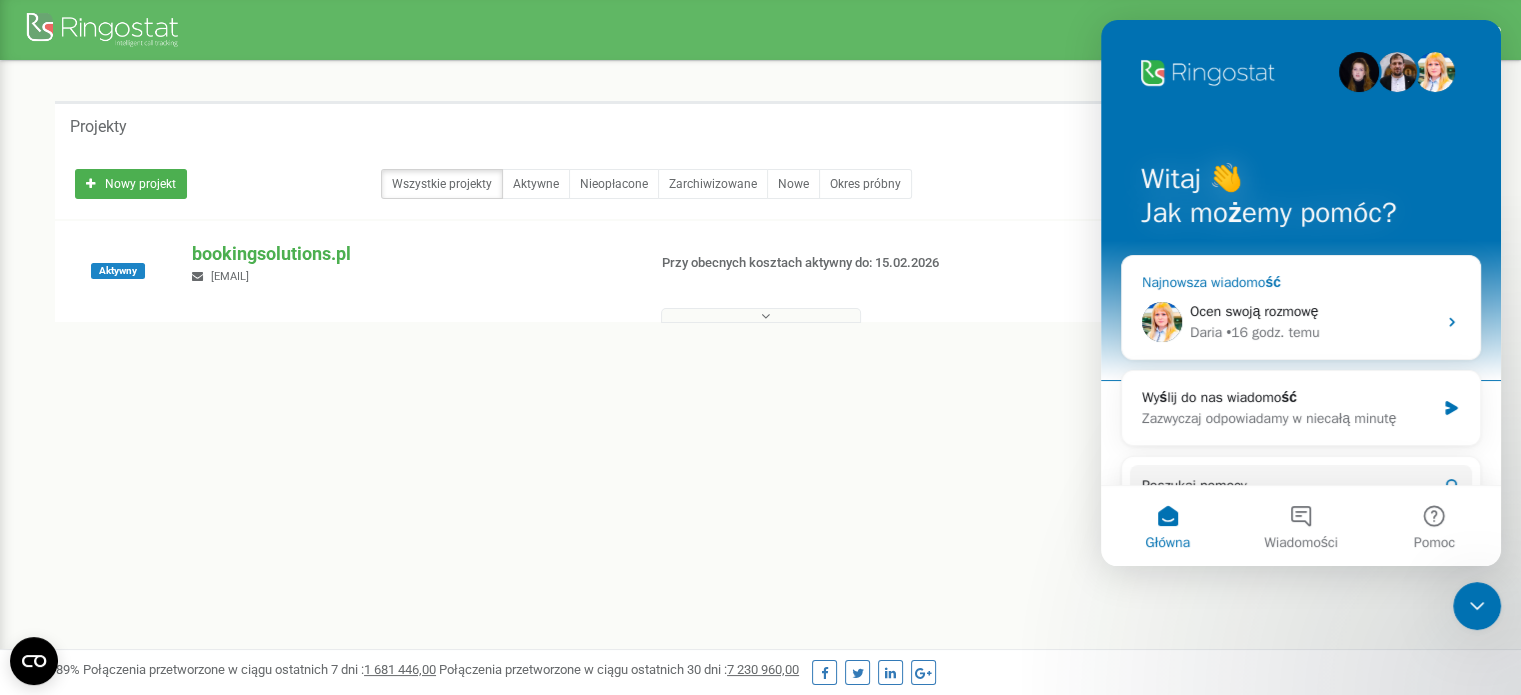 click on "Ocen swoją rozmowę" at bounding box center [1313, 311] 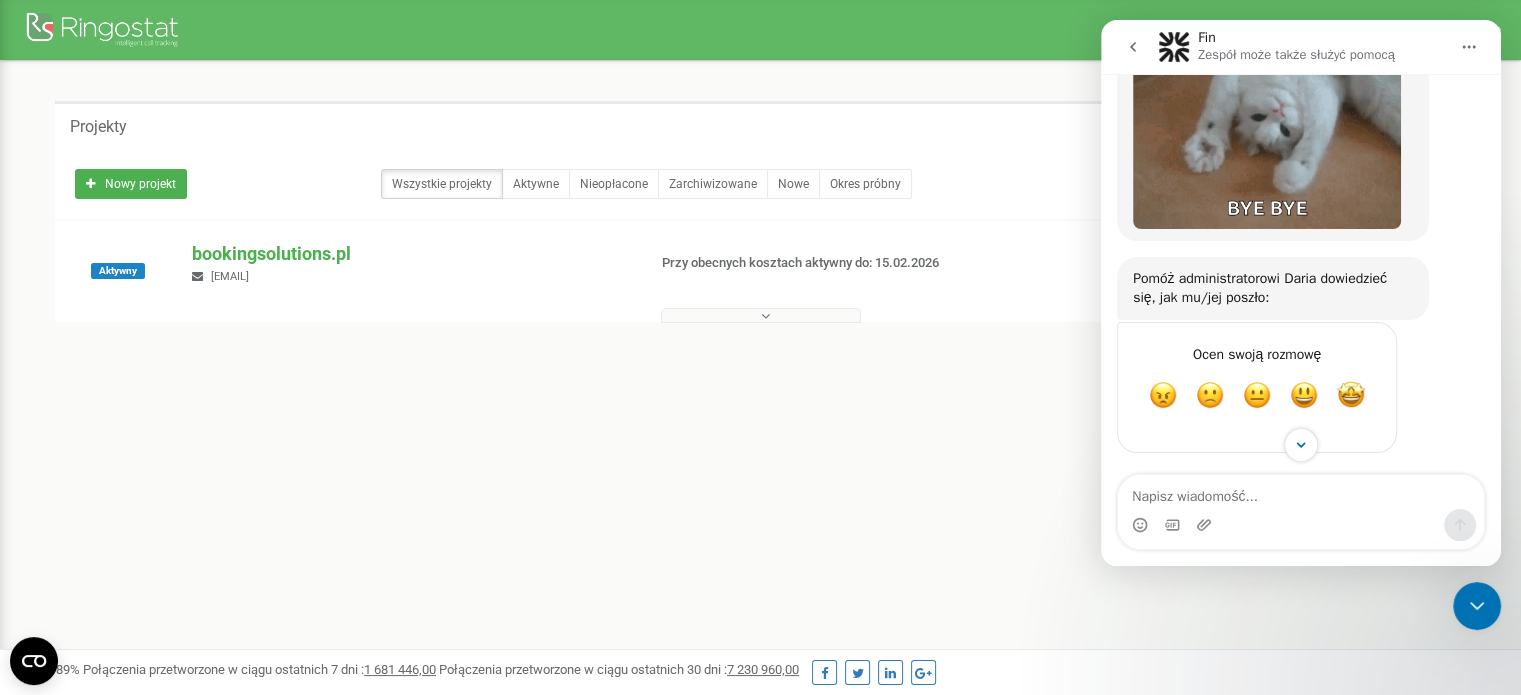 scroll, scrollTop: 4079, scrollLeft: 0, axis: vertical 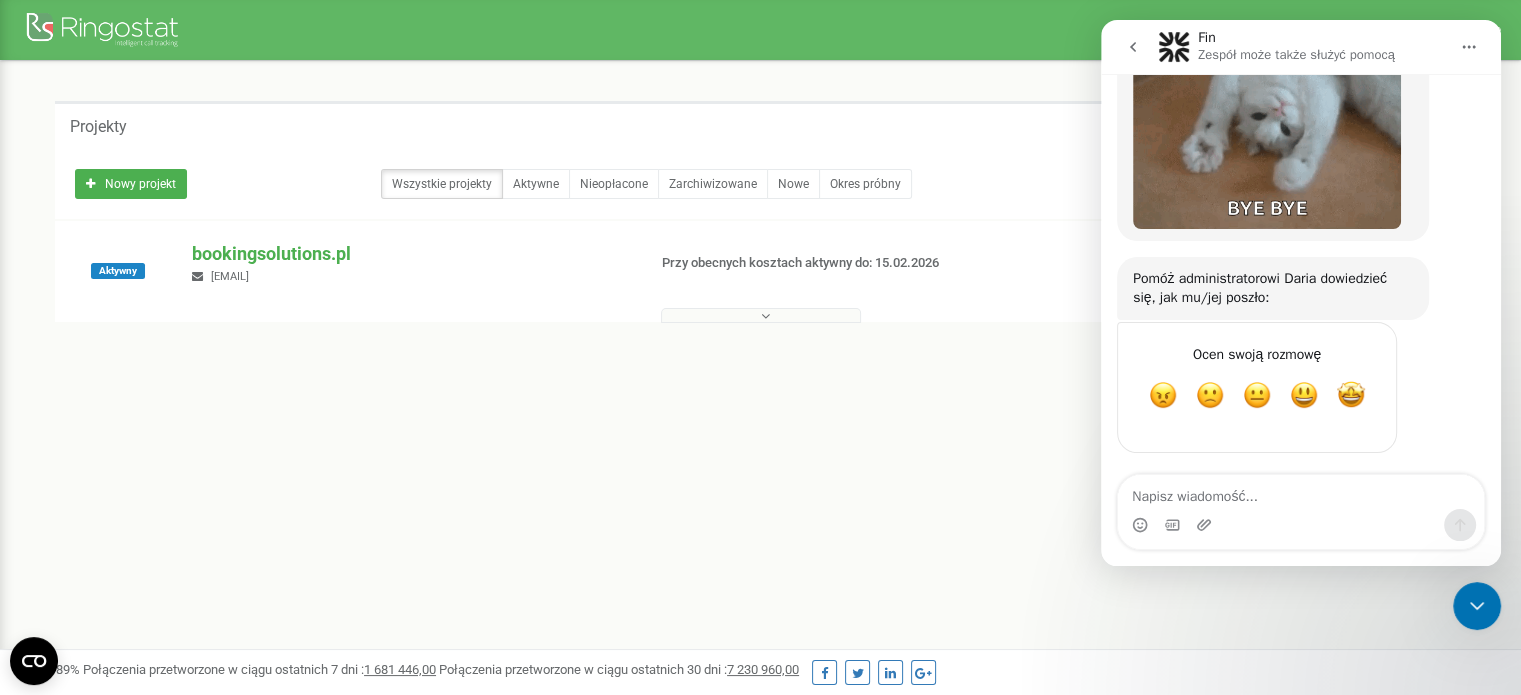 click at bounding box center (1301, 492) 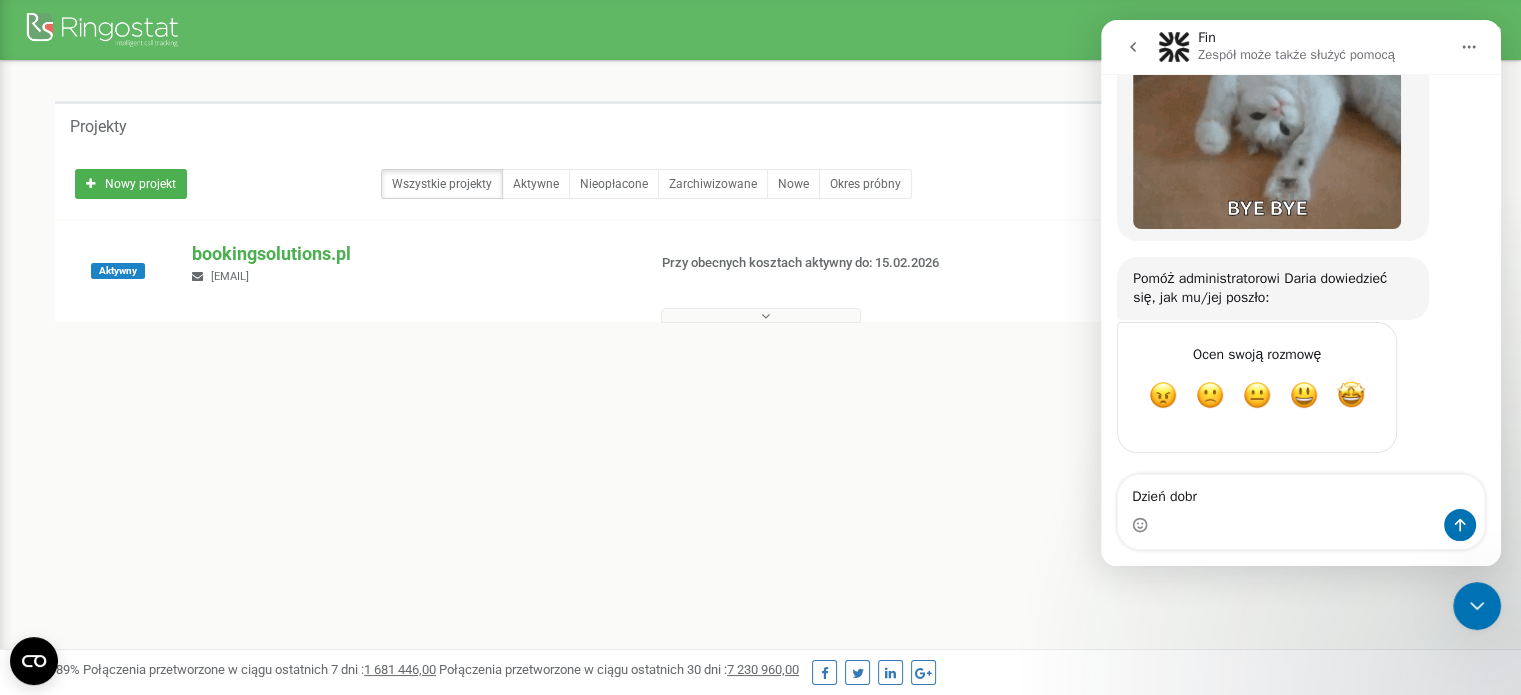 type on "Dzień dobry" 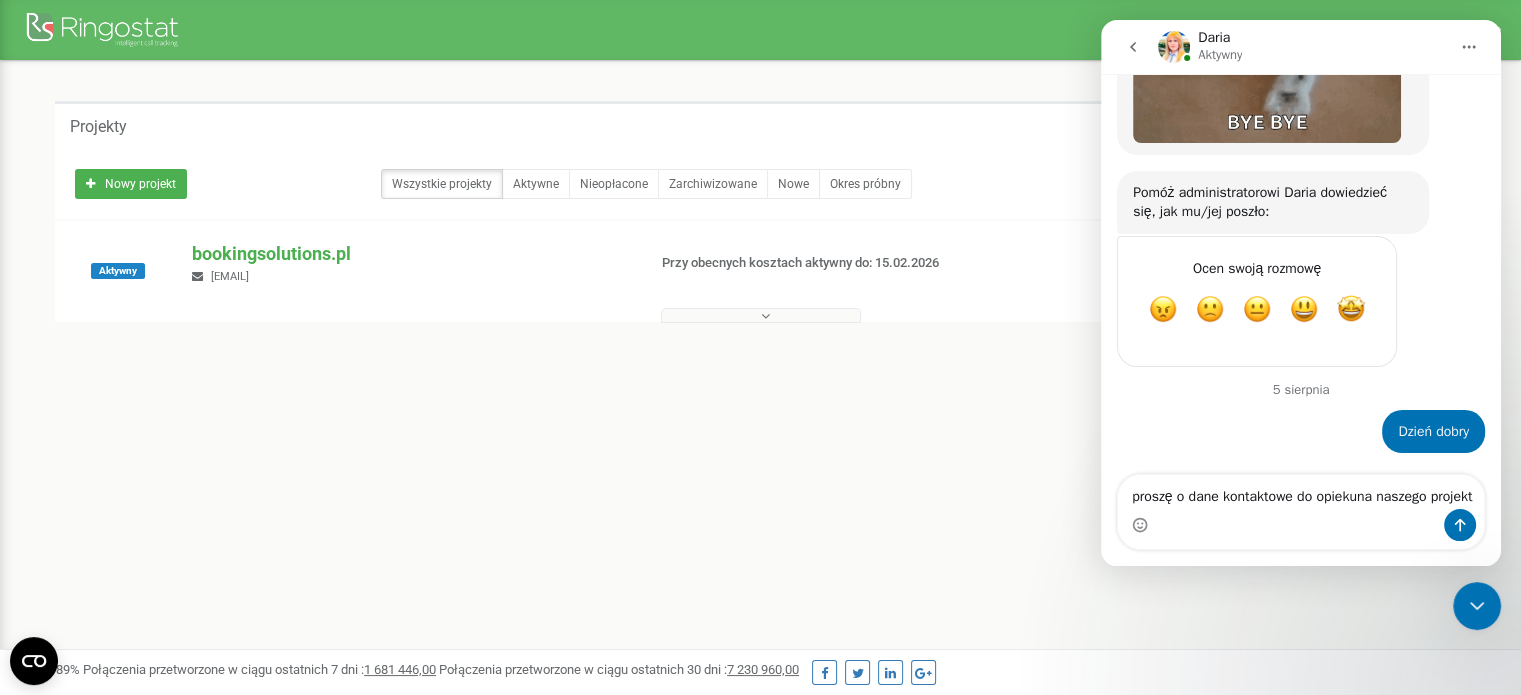 scroll, scrollTop: 4212, scrollLeft: 0, axis: vertical 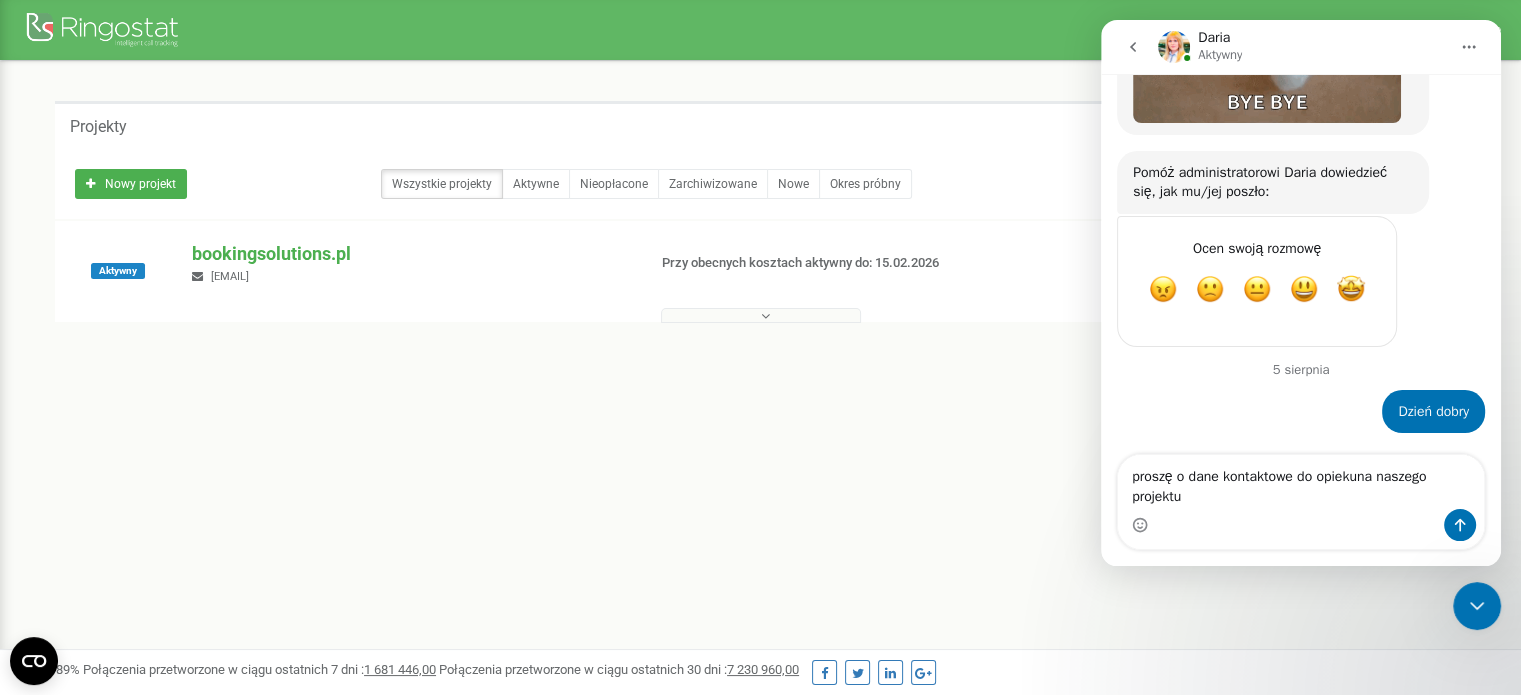 type on "proszę o dane kontaktowe do opiekuna naszego projektu." 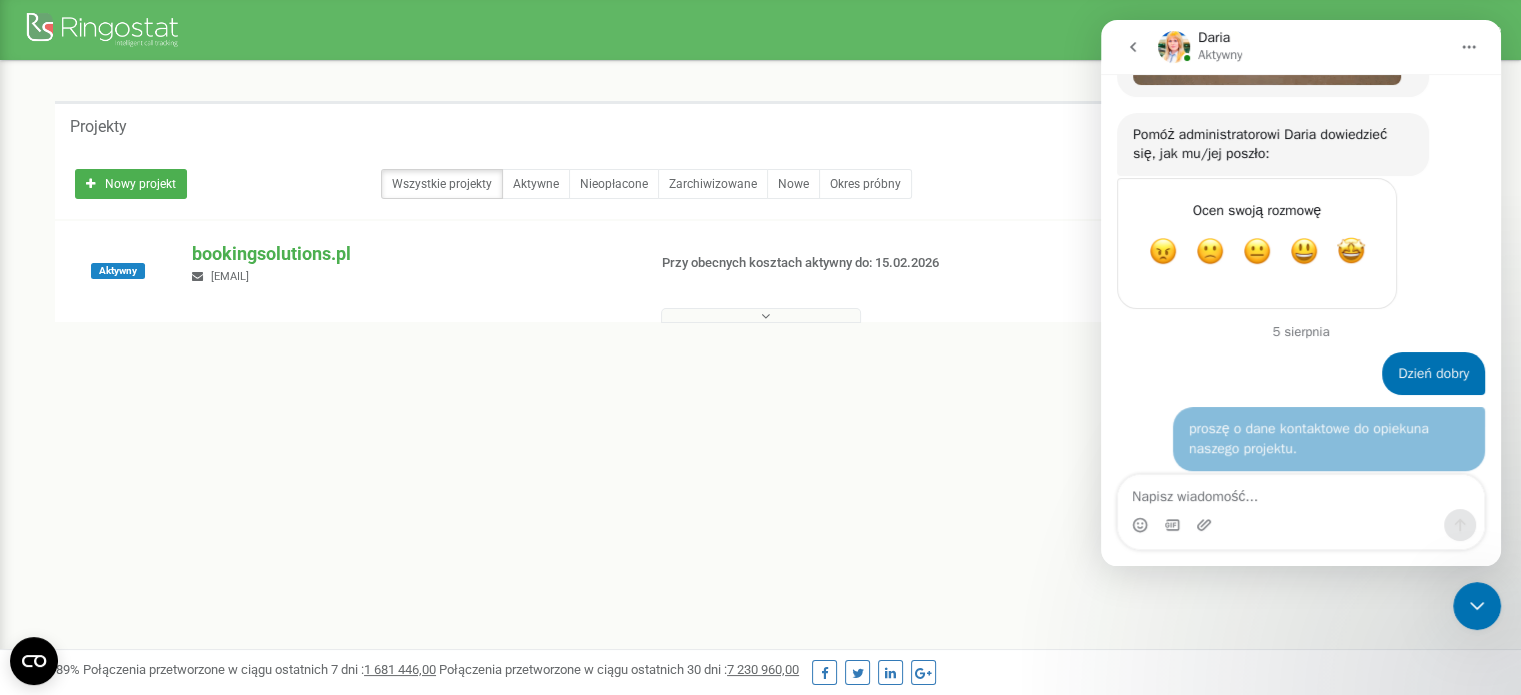 scroll, scrollTop: 4258, scrollLeft: 0, axis: vertical 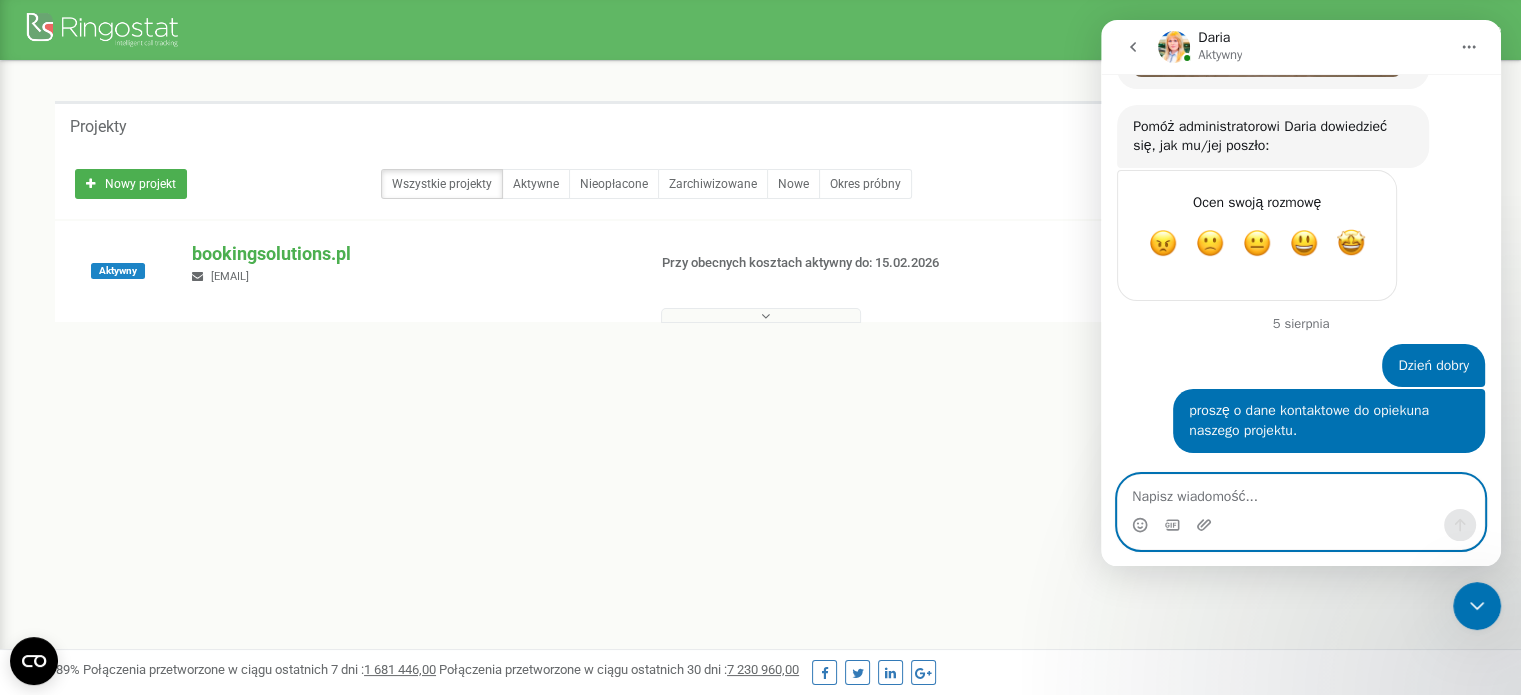 click at bounding box center (1301, 492) 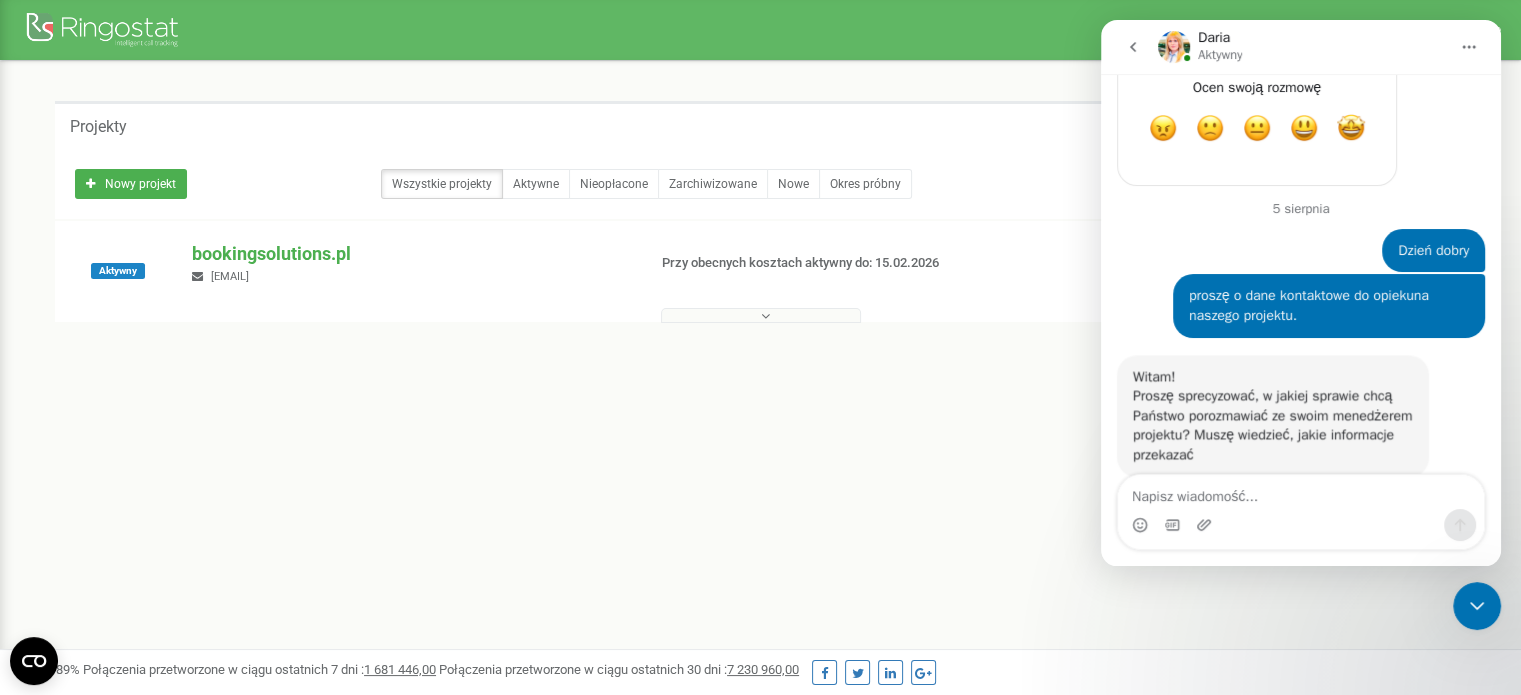 scroll, scrollTop: 4396, scrollLeft: 0, axis: vertical 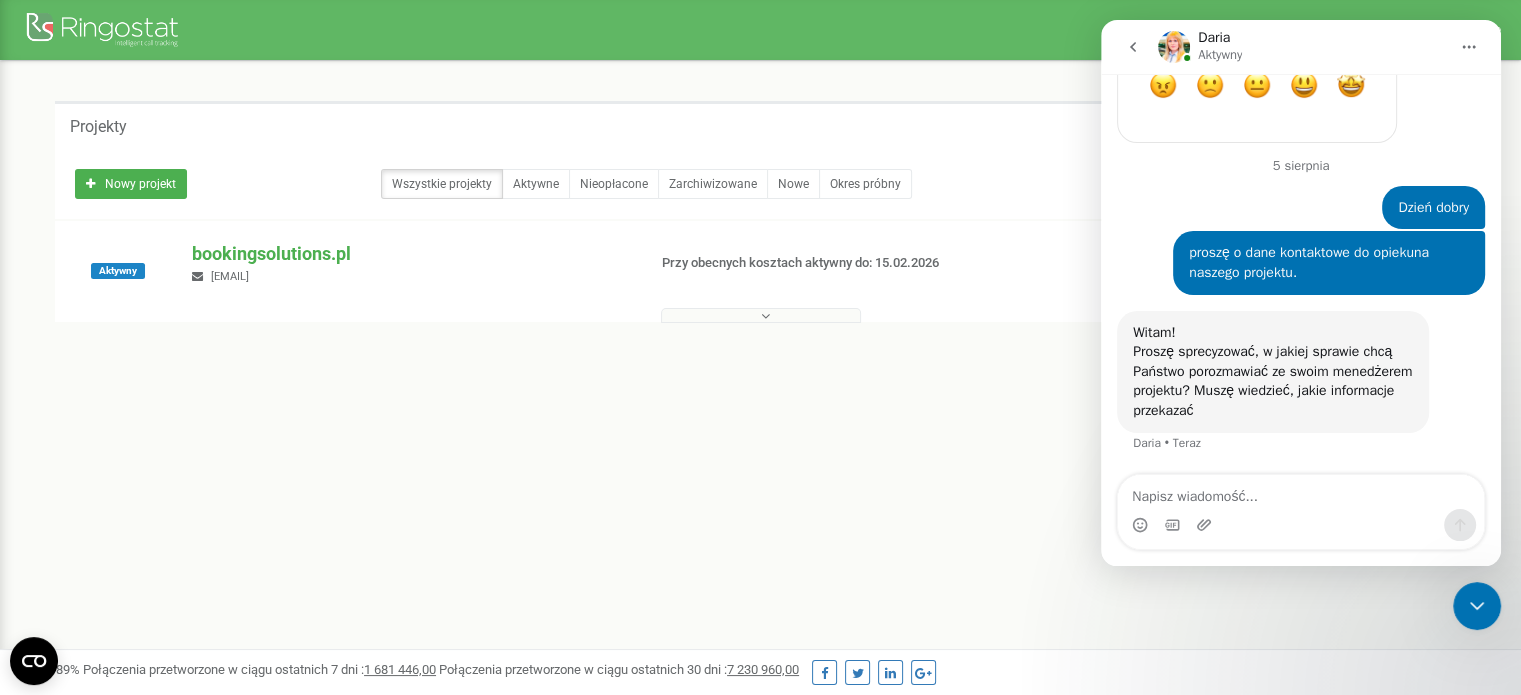 click at bounding box center [1301, 525] 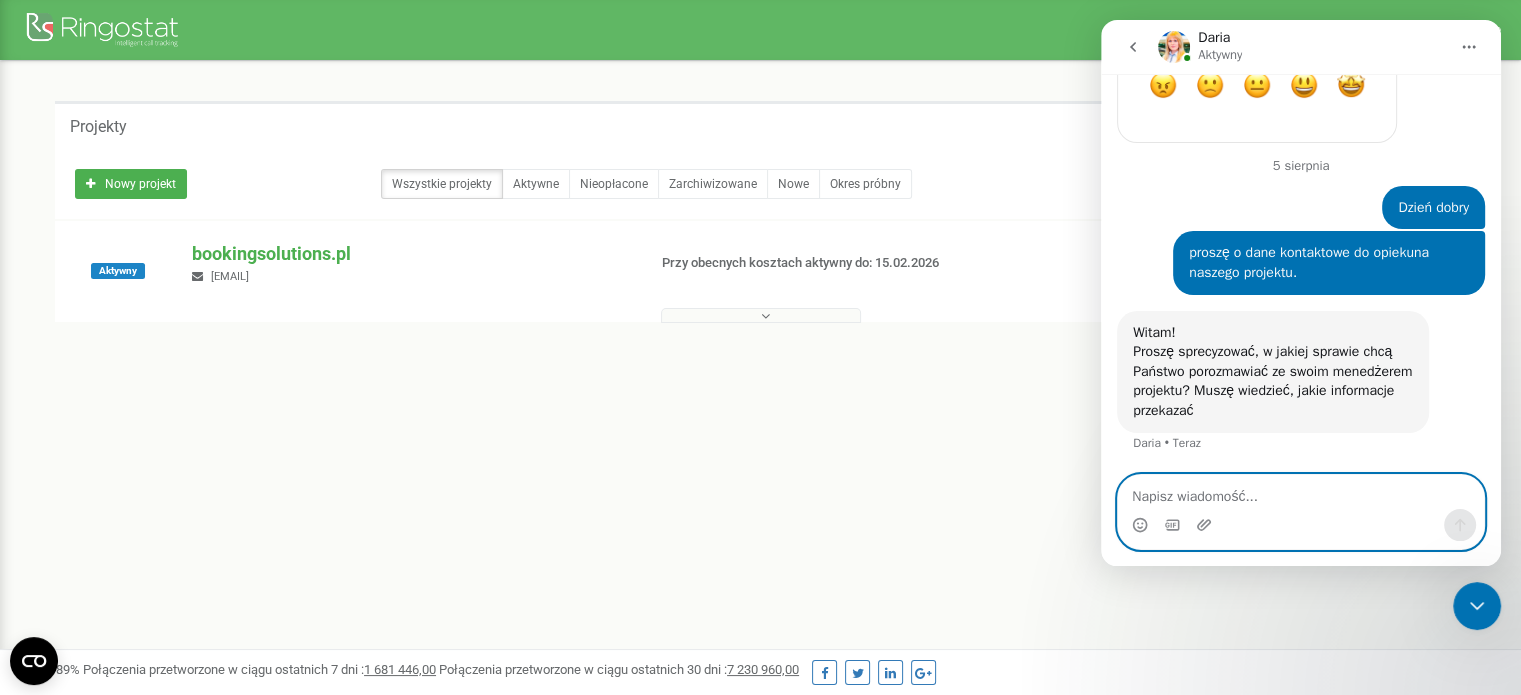 click at bounding box center (1301, 492) 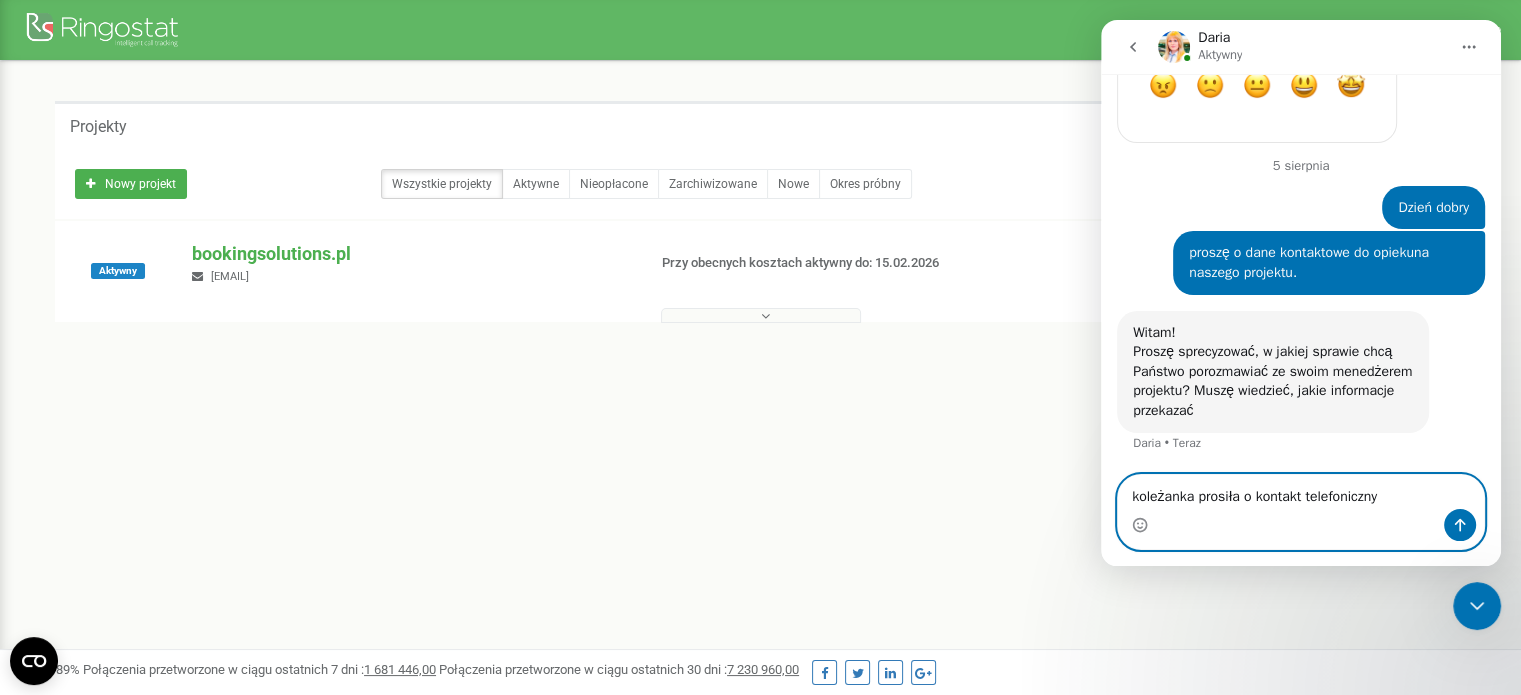 type on "koleżanka prosiła o kontakt telefoniczny" 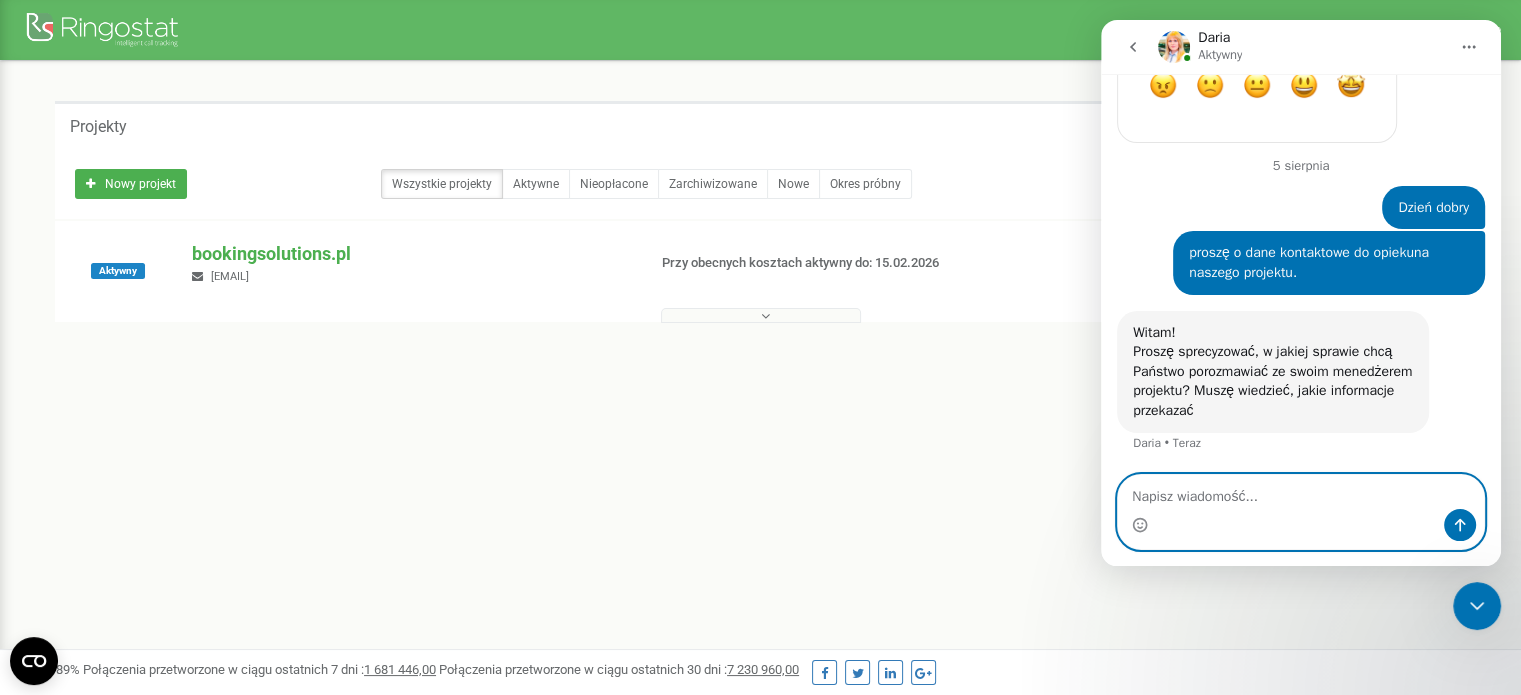 scroll, scrollTop: 4456, scrollLeft: 0, axis: vertical 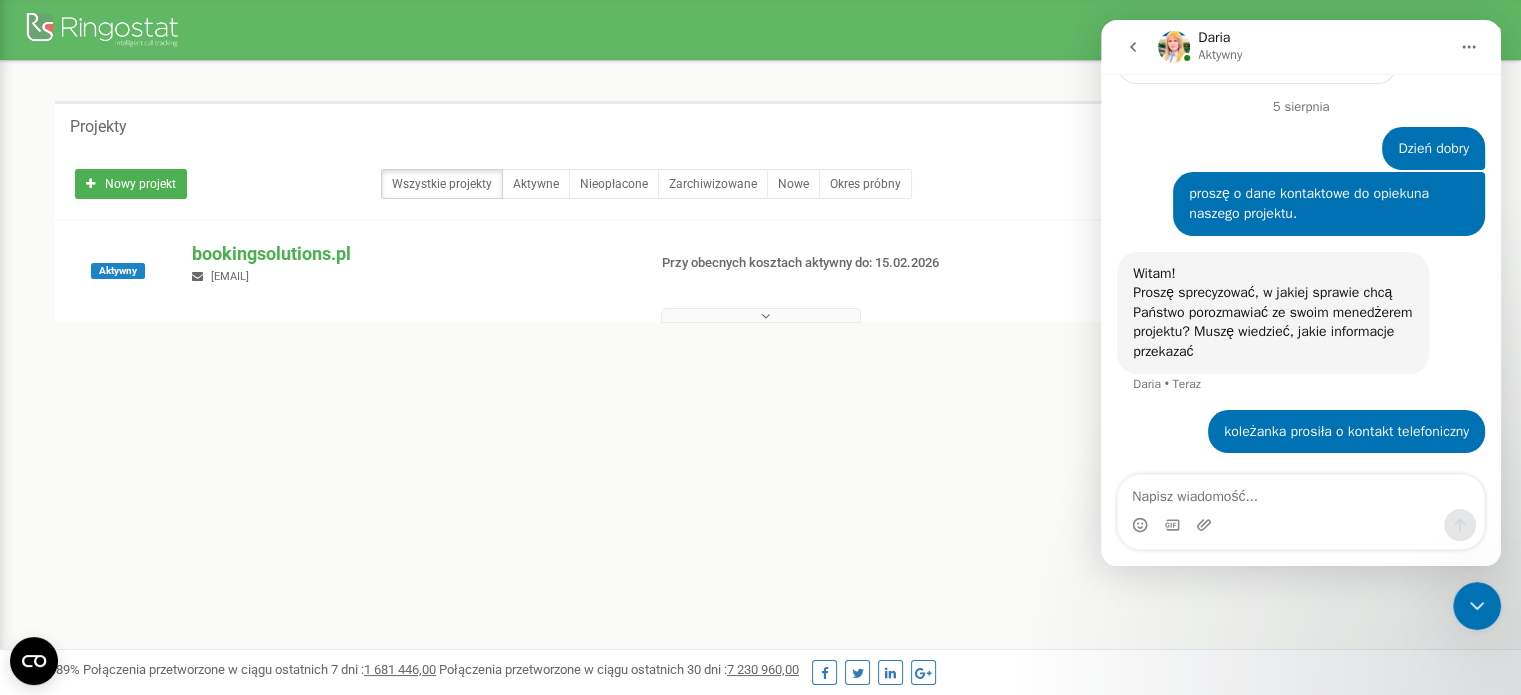 click at bounding box center (1174, 47) 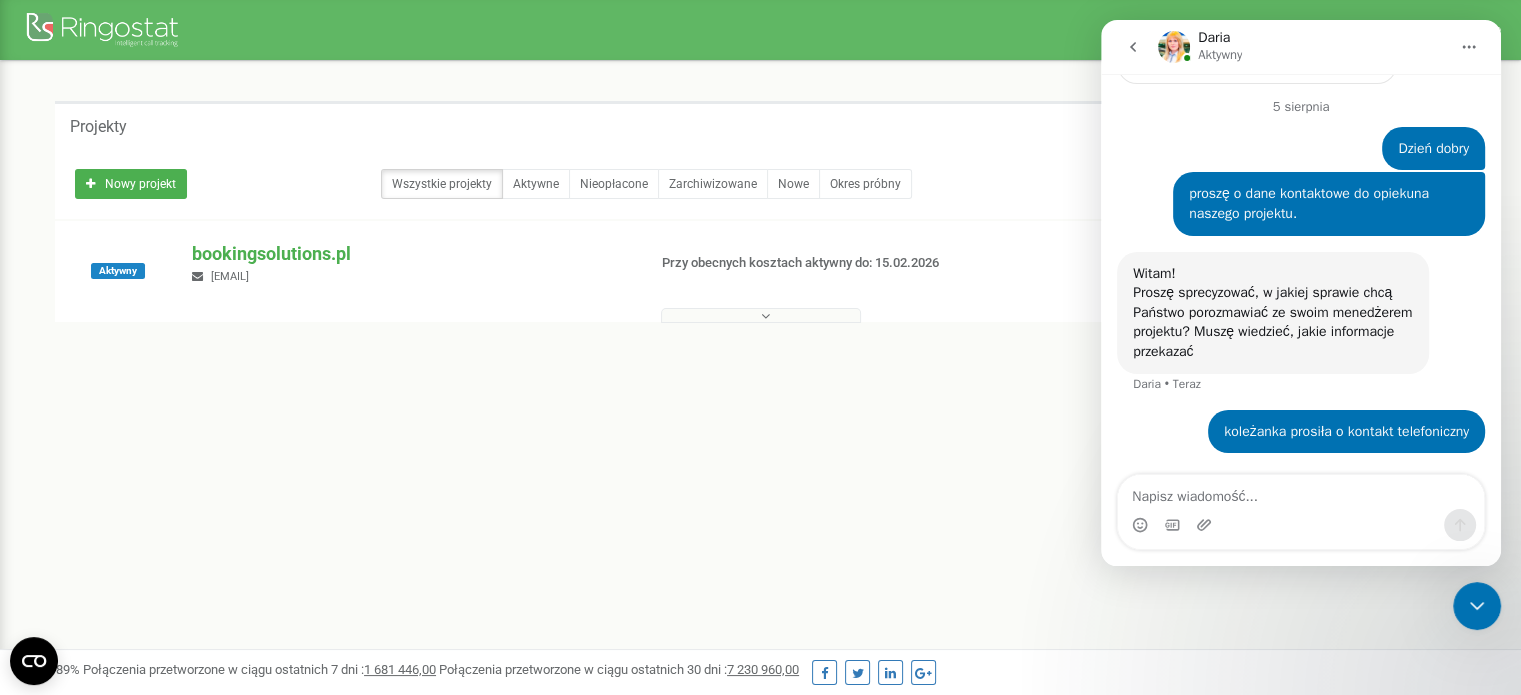 click 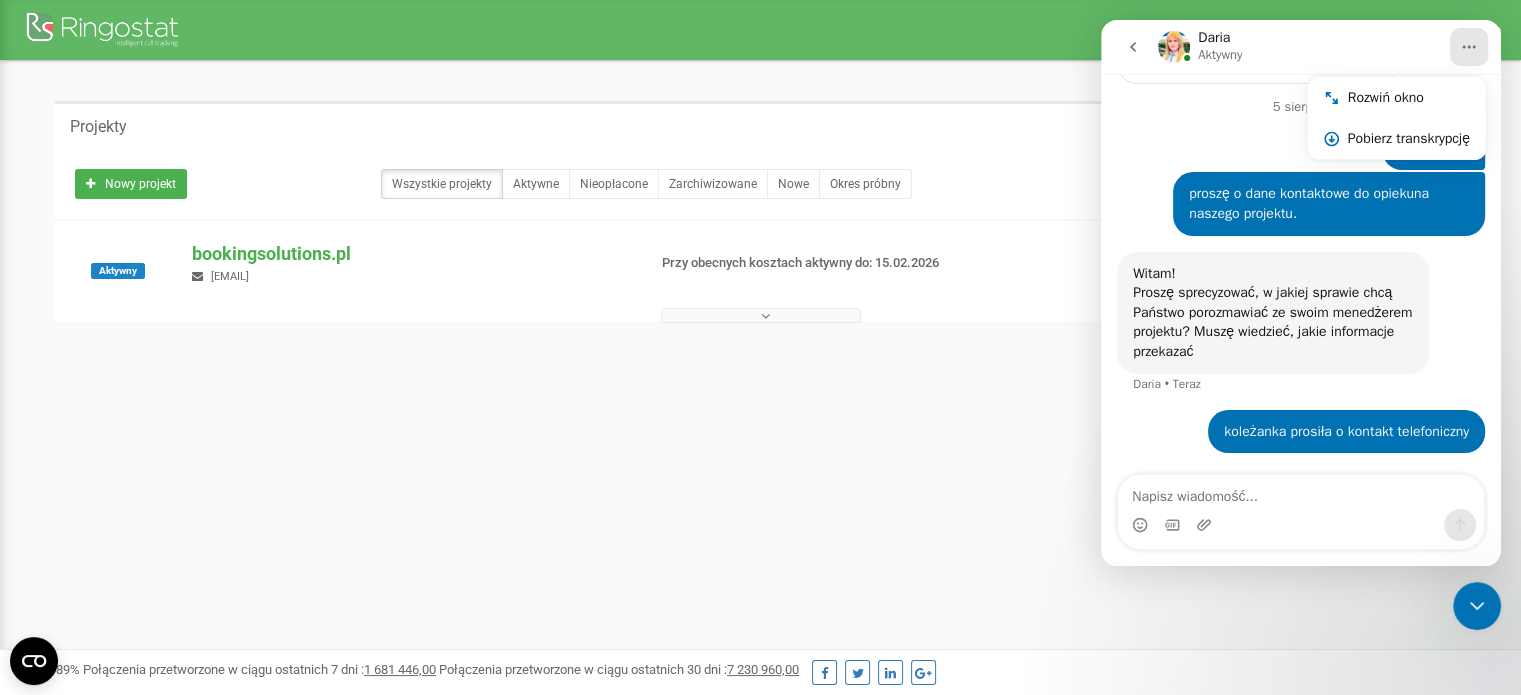 click at bounding box center (1174, 47) 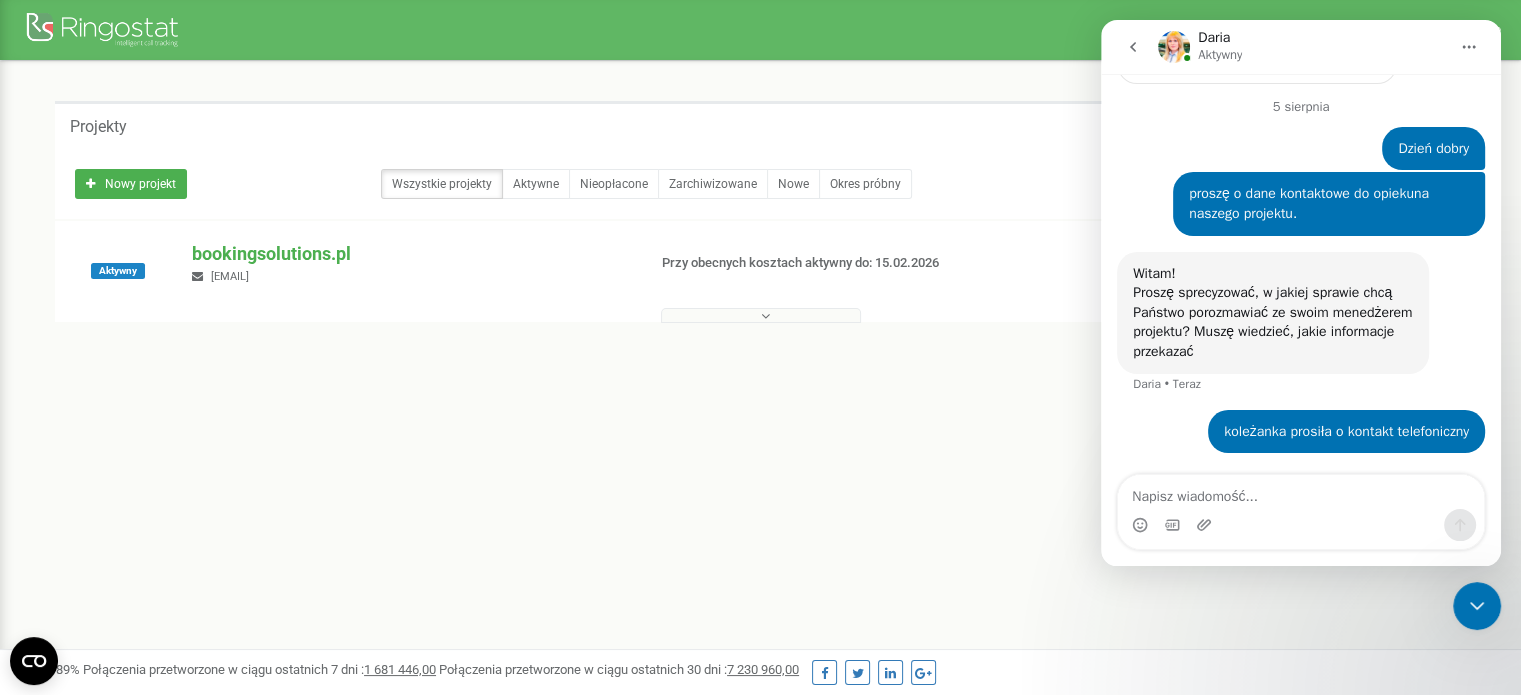 click at bounding box center (1174, 47) 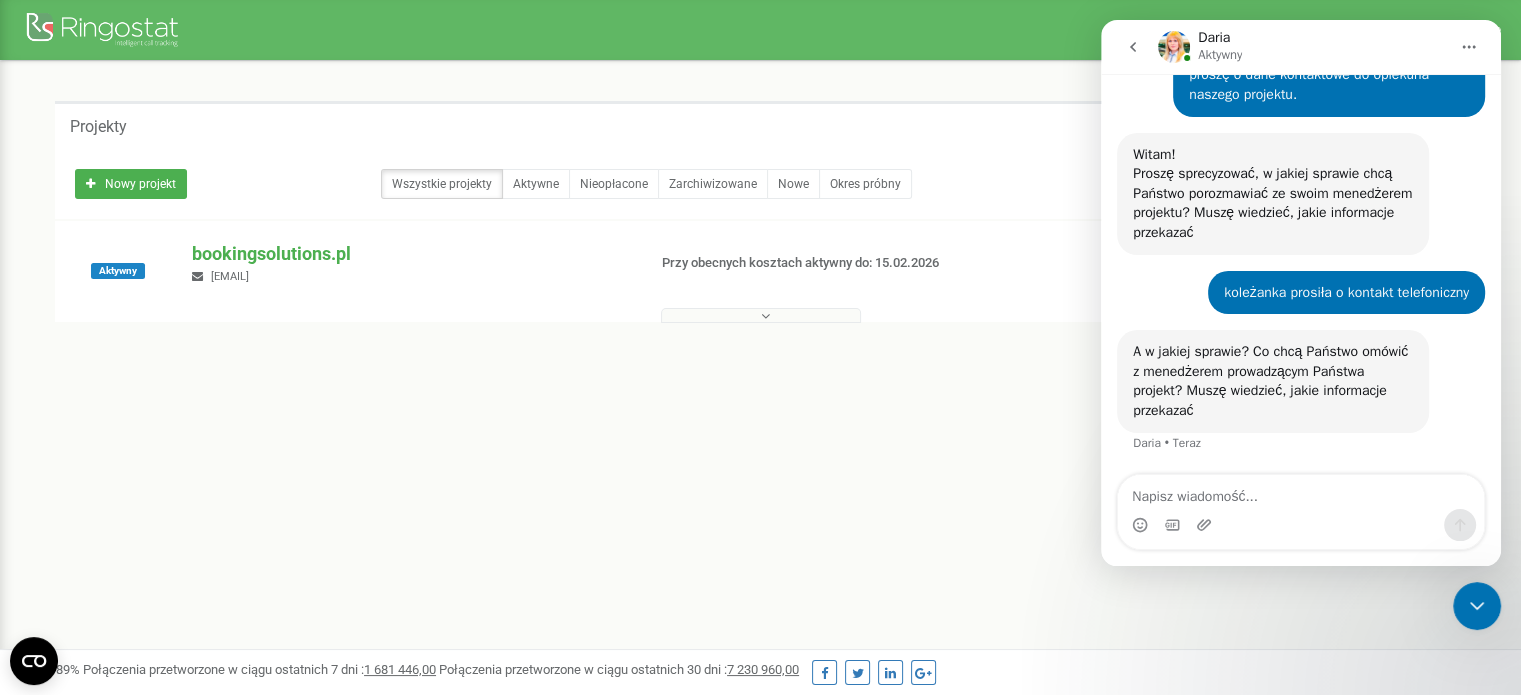 scroll, scrollTop: 4574, scrollLeft: 0, axis: vertical 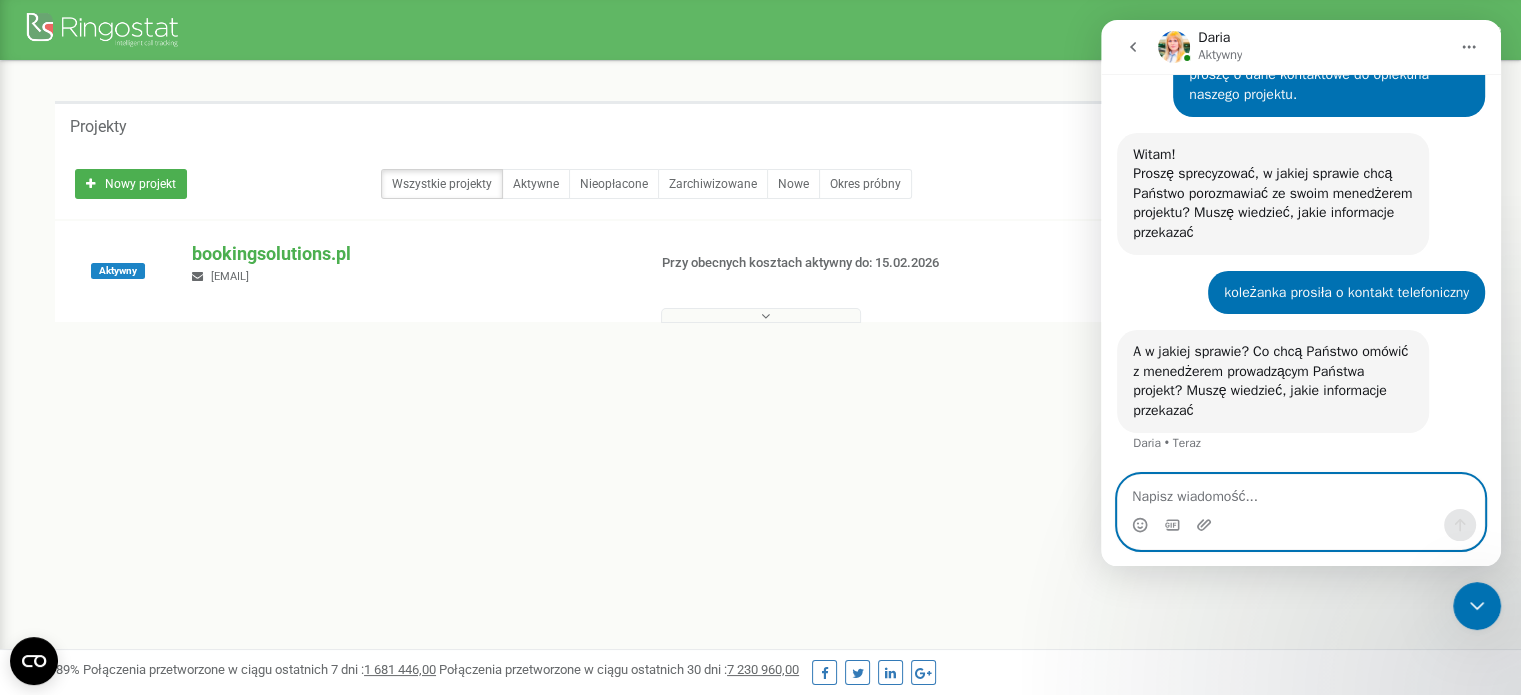 click at bounding box center (1301, 492) 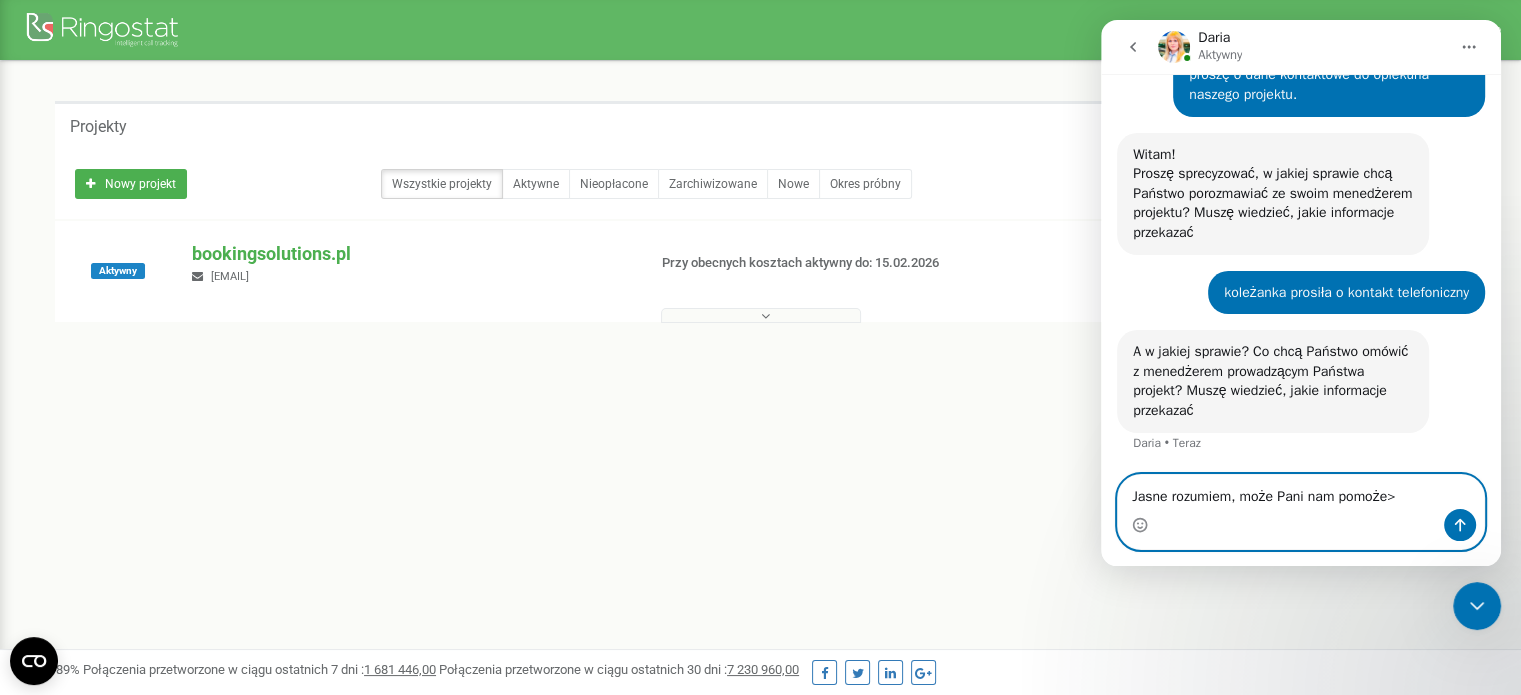 paste on "Bo z tego co widzę to nie mamy dostępnych transkrypcji rozmów i podsumowań AI" 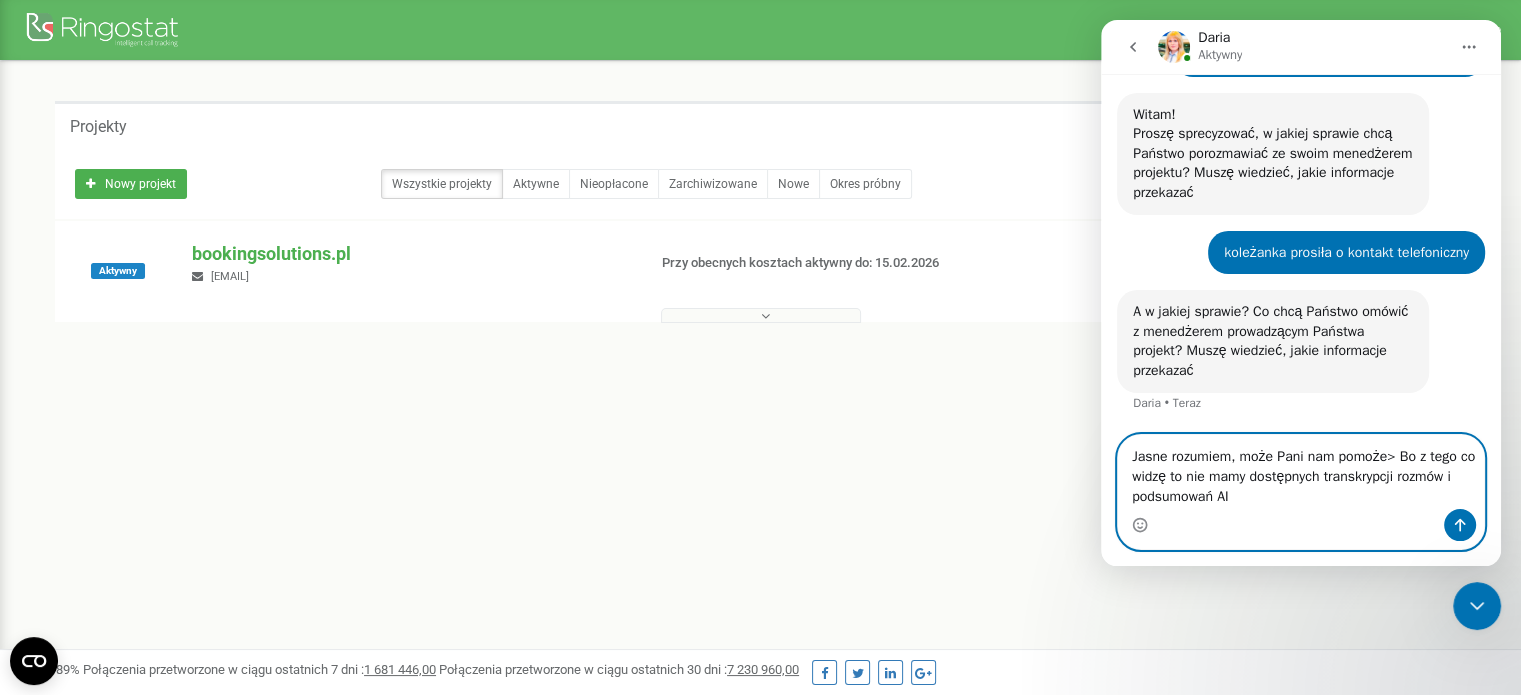 scroll, scrollTop: 4614, scrollLeft: 0, axis: vertical 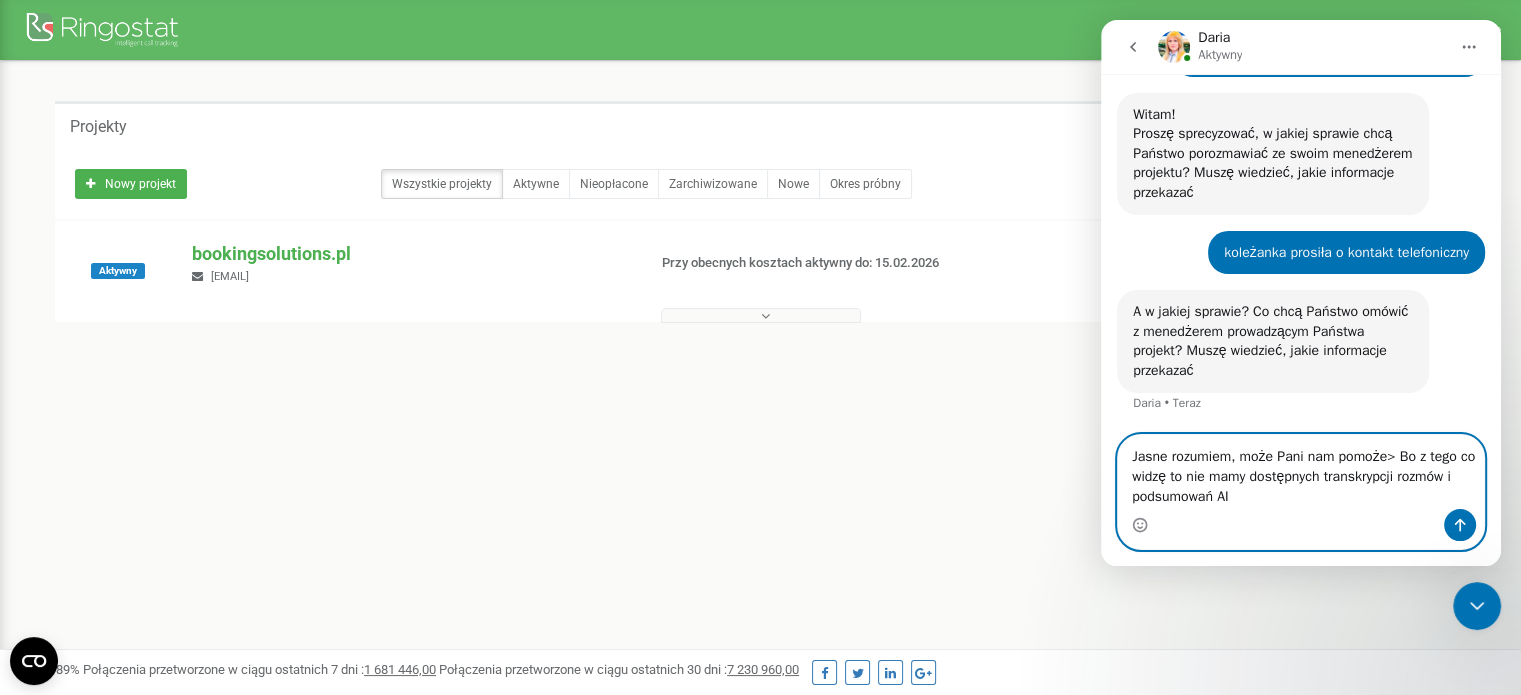 click on "Jasne rozumiem, może Pani nam pomoże> Bo z tego co widzę to nie mamy dostępnych transkrypcji rozmów i podsumowań AI" at bounding box center [1301, 472] 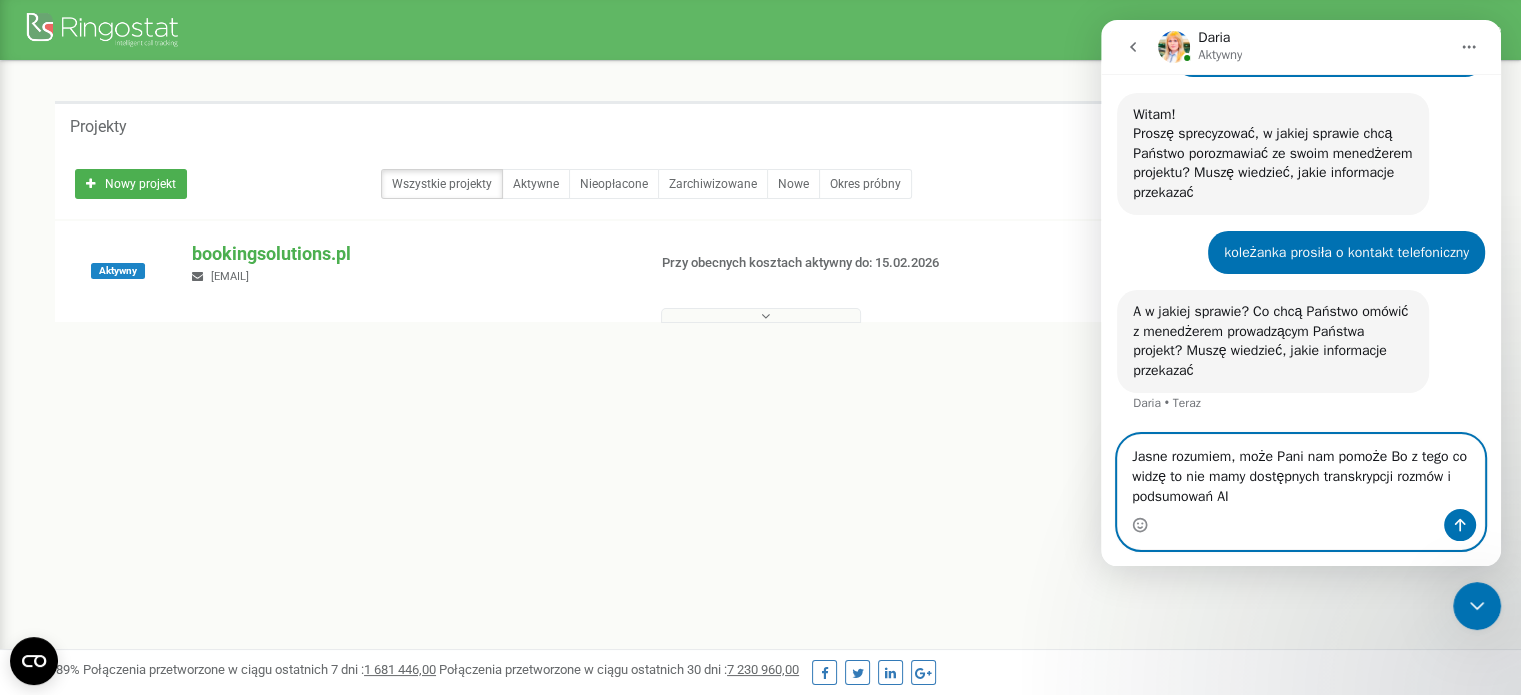 type on "Jasne rozumiem, może Pani nam pomoże. Bo z tego co widzę to nie mamy dostępnych transkrypcji rozmów i podsumowań AI" 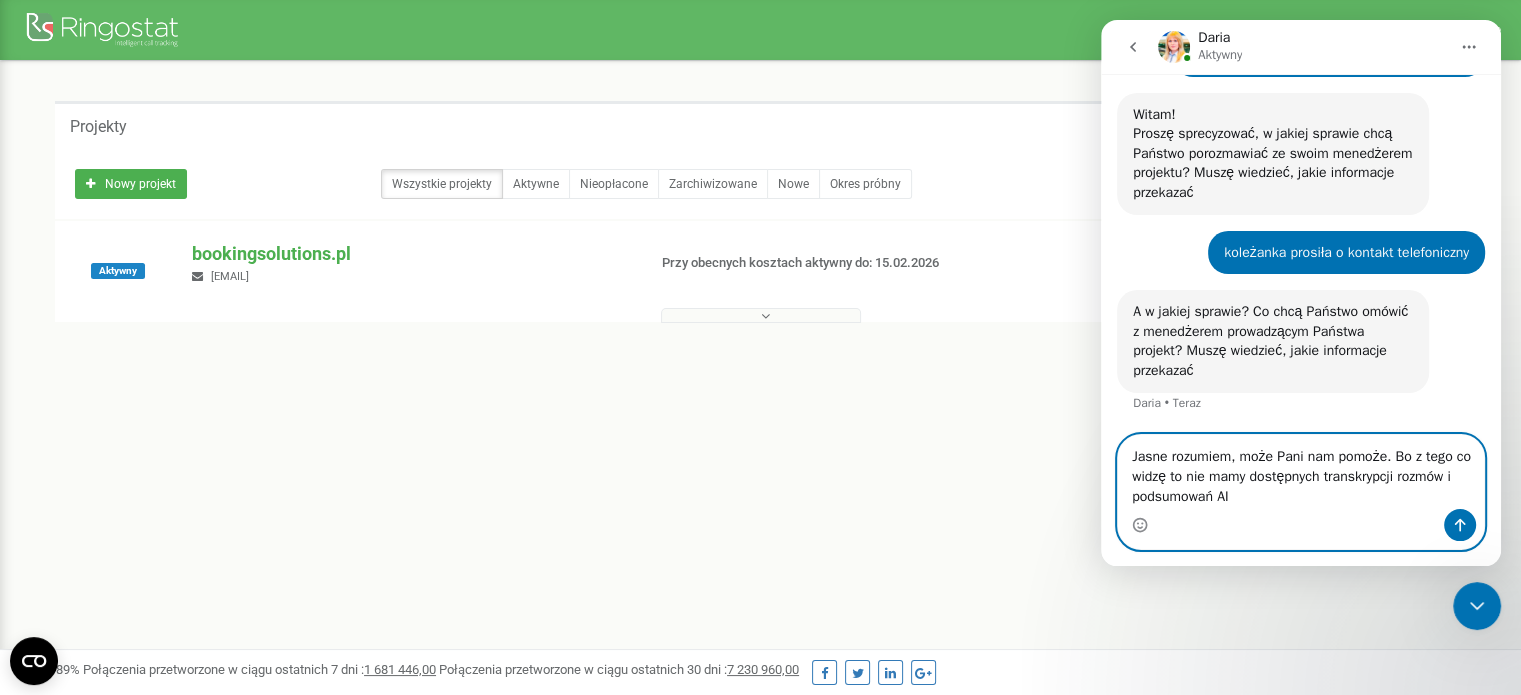 click on "Jasne rozumiem, może Pani nam pomoże. Bo z tego co widzę to nie mamy dostępnych transkrypcji rozmów i podsumowań AI" at bounding box center (1301, 472) 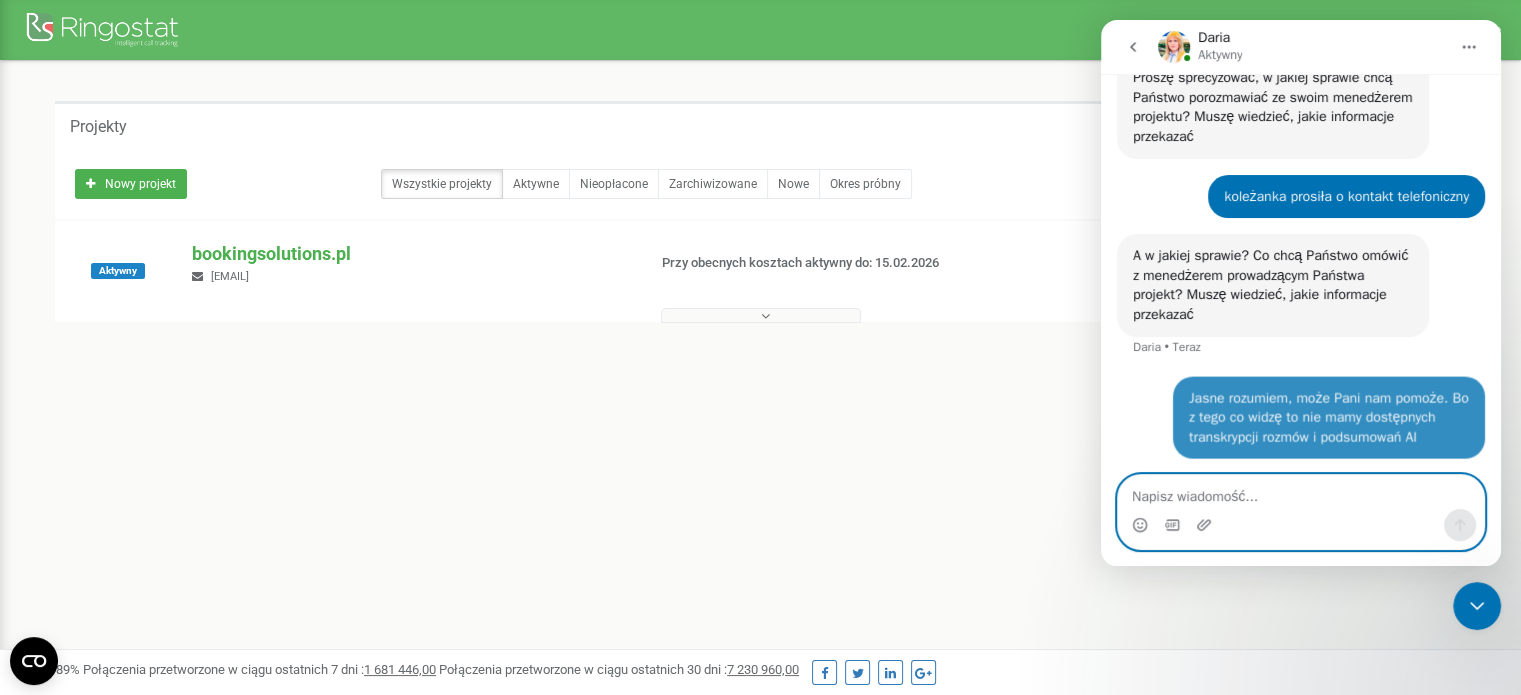 scroll, scrollTop: 4673, scrollLeft: 0, axis: vertical 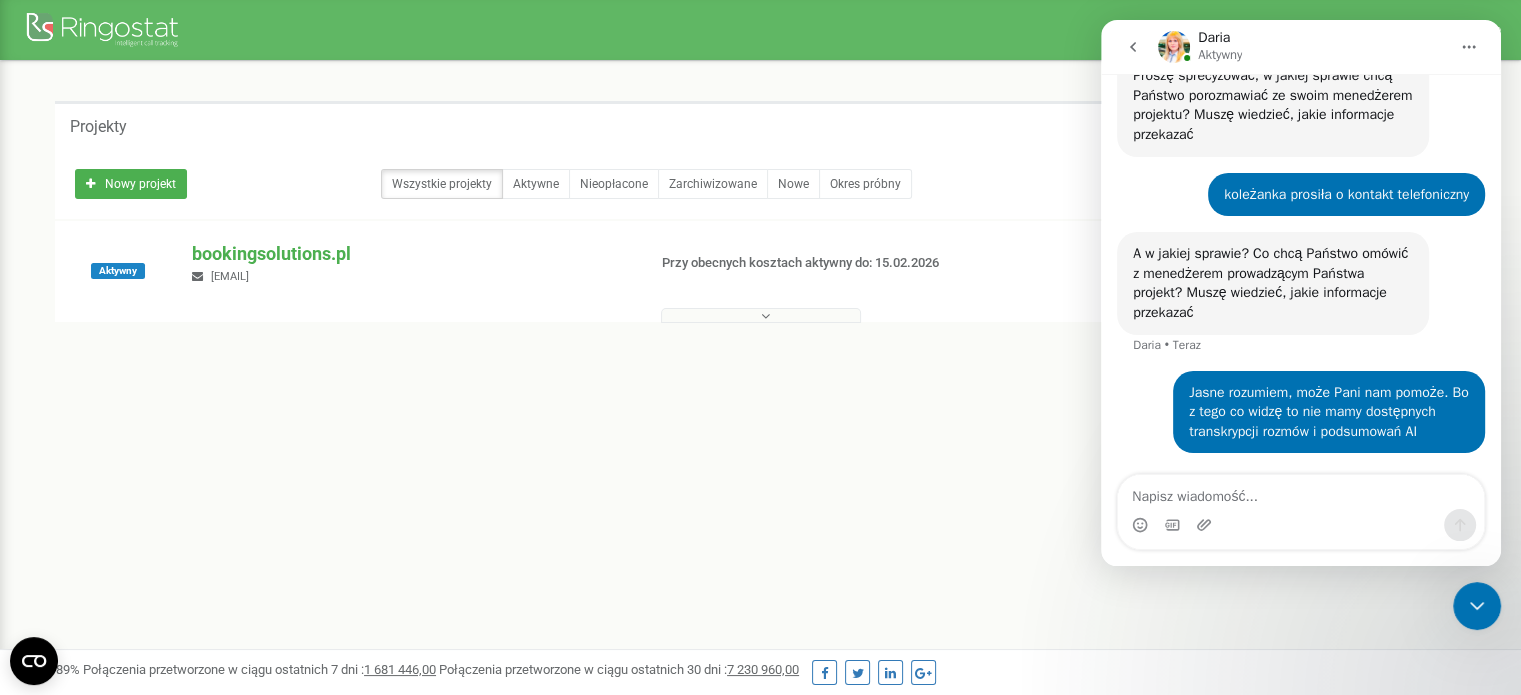 click on "Program poleceń
Ustawienia profilu
Wyloguj się
Projekty
Nowy projekt
Wszystkie projekty
Aktywne
Nieopłacone
Zarchiwizowane
Nowe
Okres próbny" at bounding box center (760, 600) 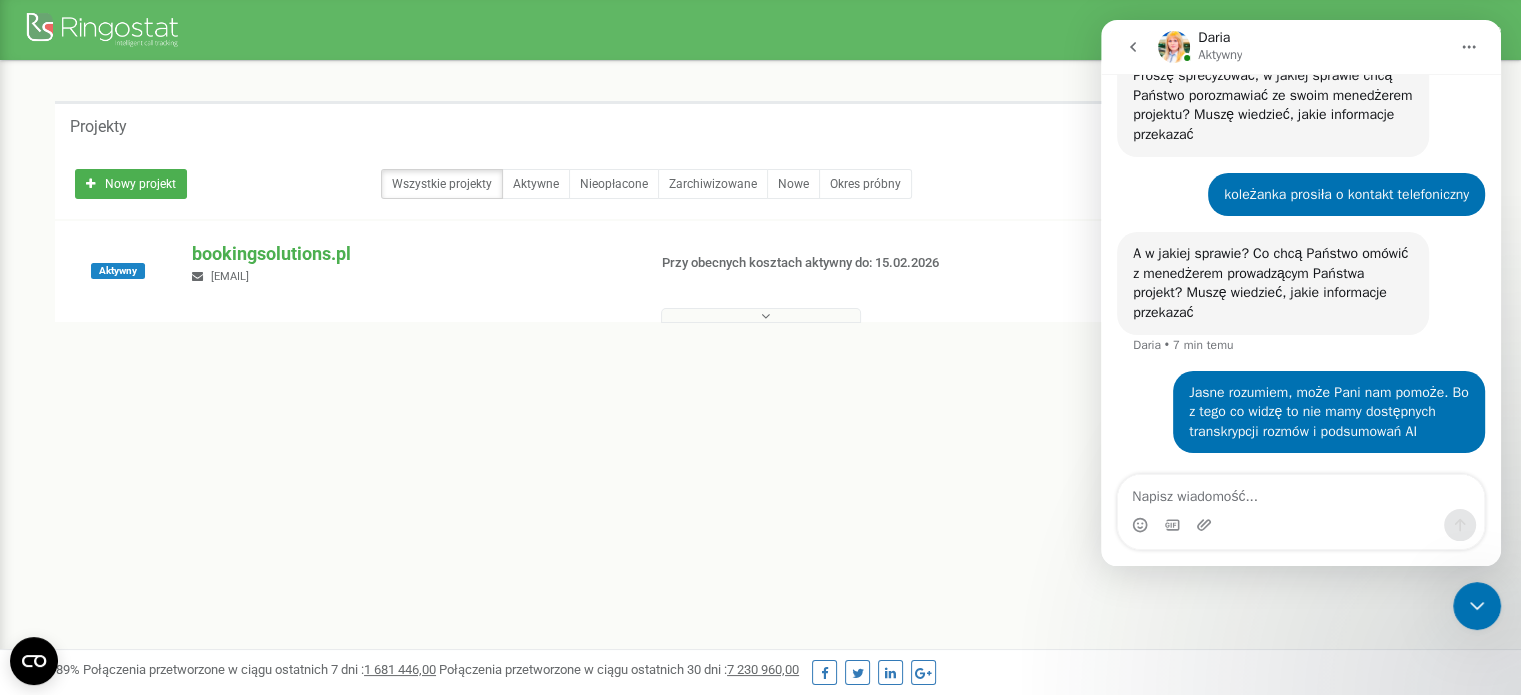 drag, startPoint x: 1027, startPoint y: 429, endPoint x: 1047, endPoint y: 429, distance: 20 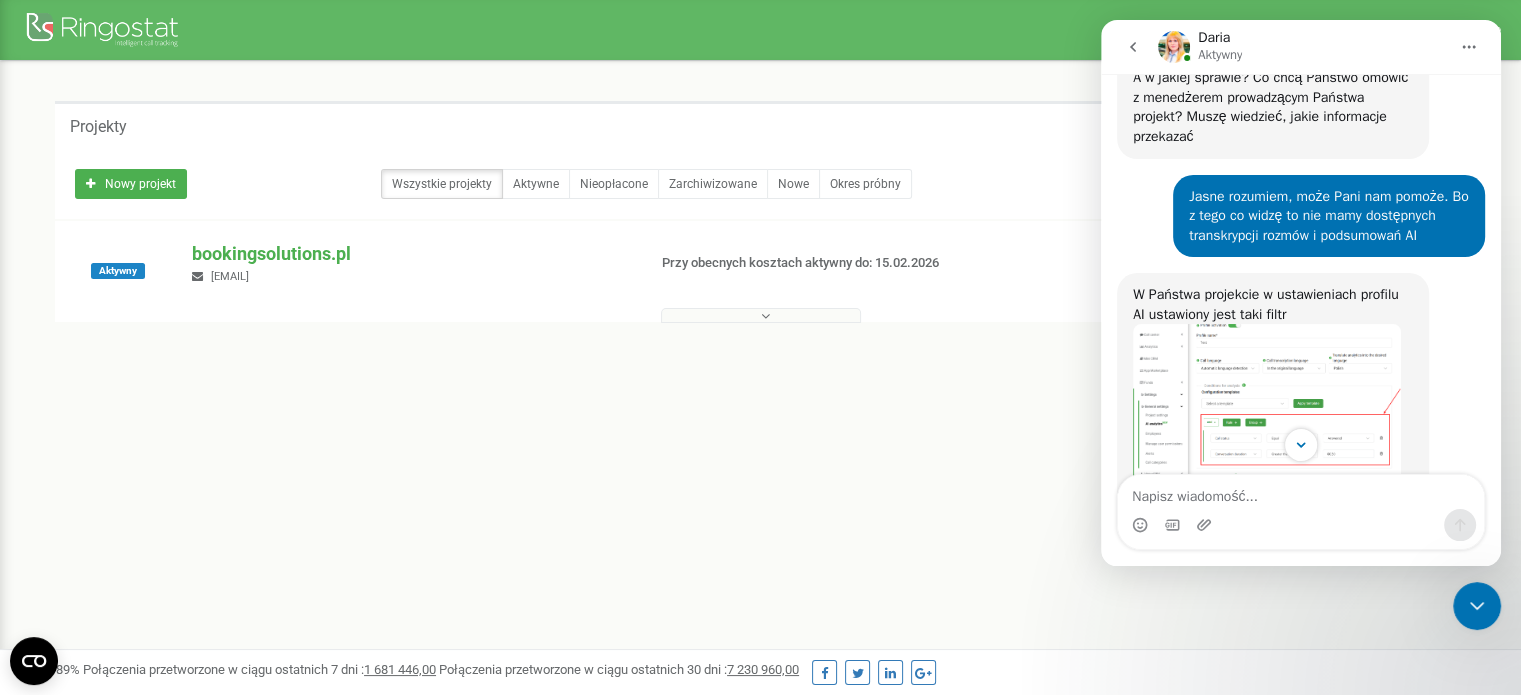 scroll, scrollTop: 4837, scrollLeft: 0, axis: vertical 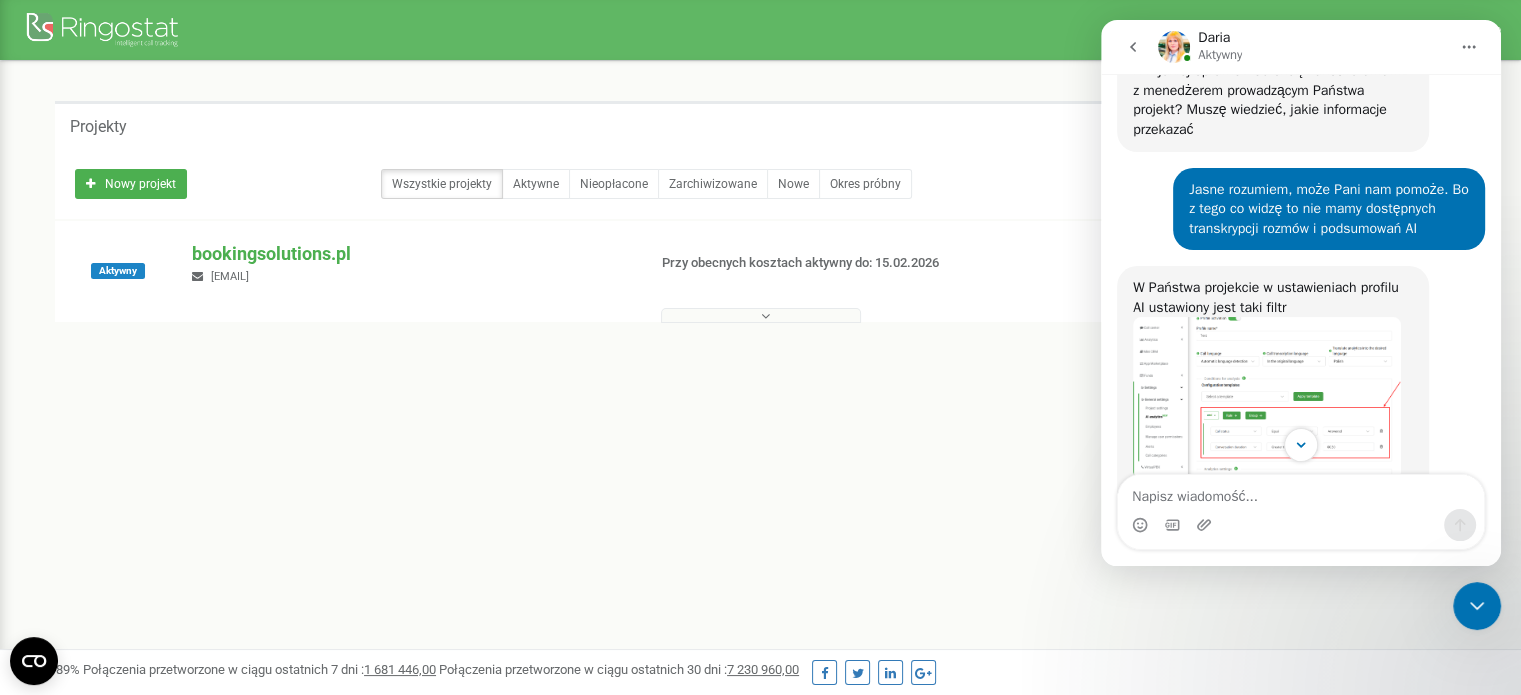 click at bounding box center [1267, 397] 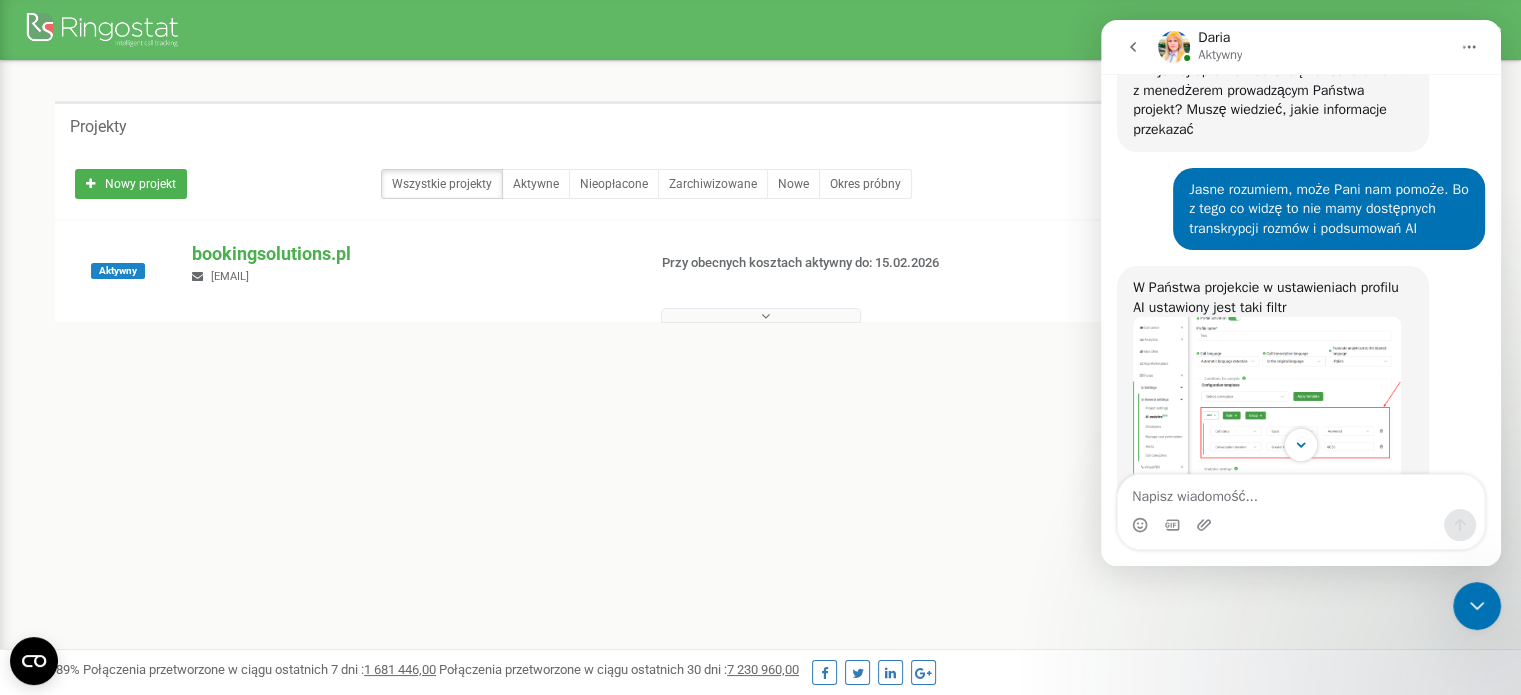 scroll, scrollTop: 0, scrollLeft: 0, axis: both 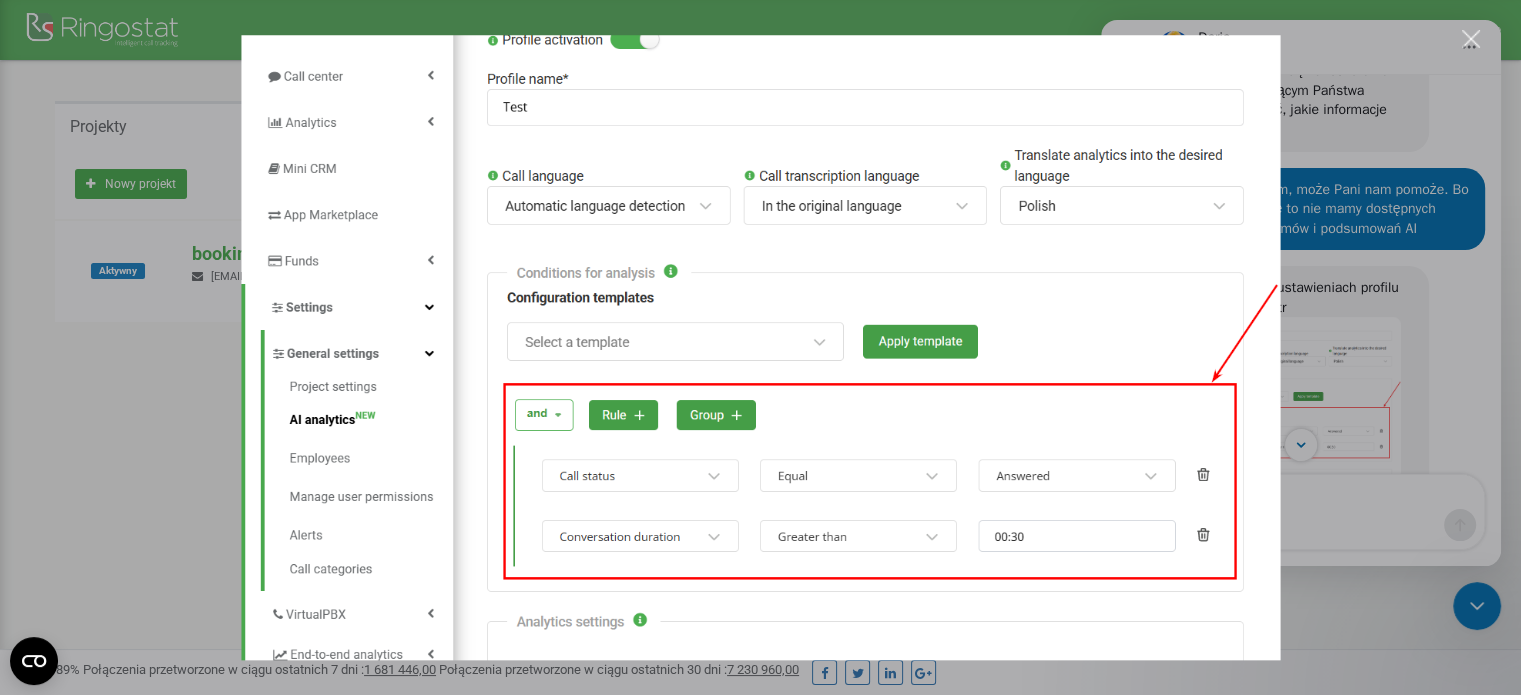 click at bounding box center [760, 347] 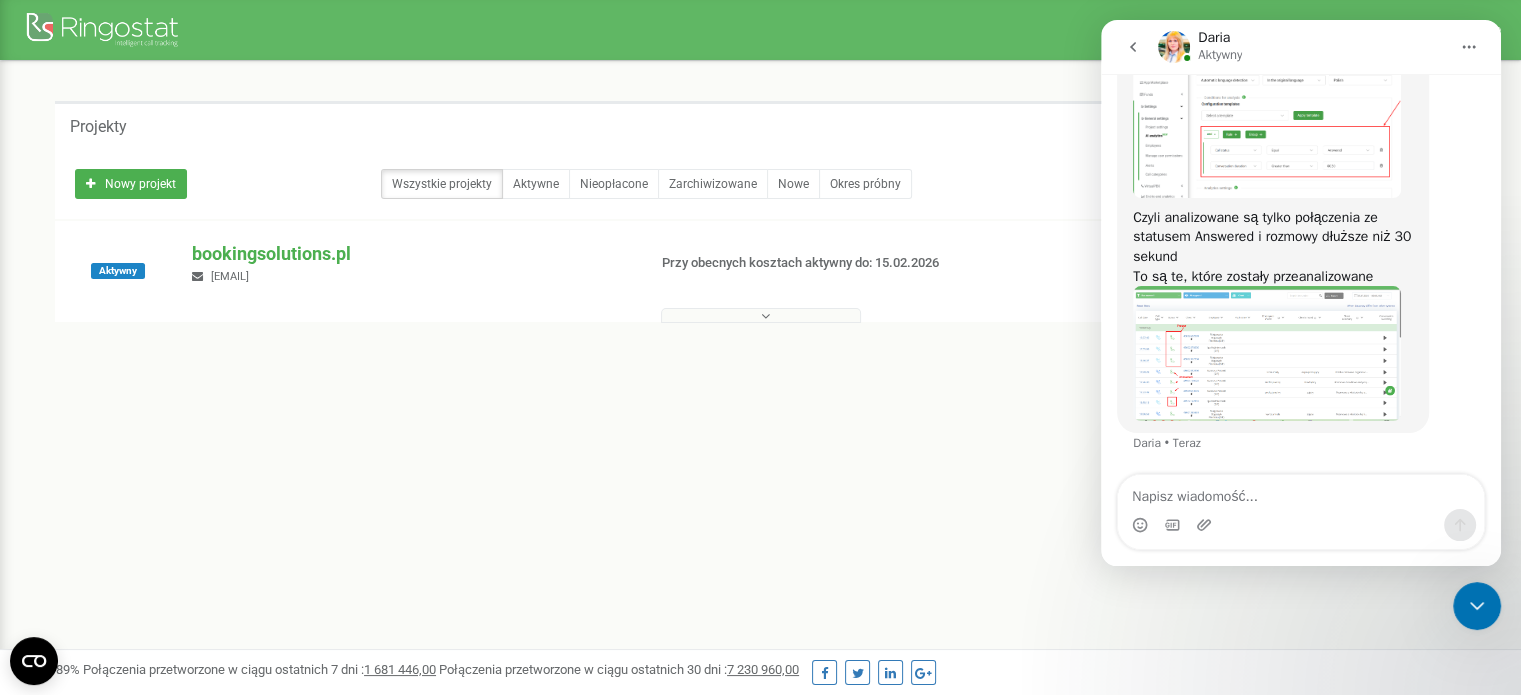 scroll, scrollTop: 5136, scrollLeft: 0, axis: vertical 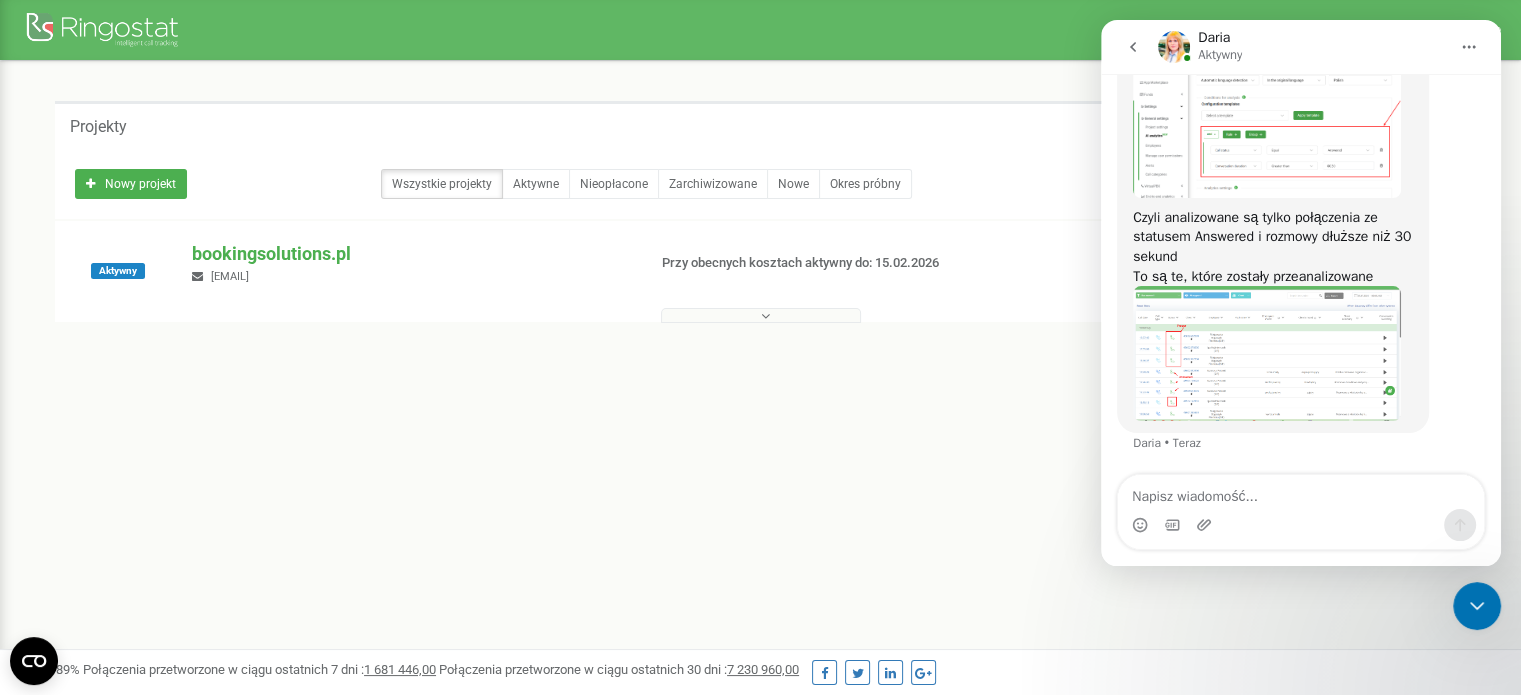 click at bounding box center (1267, 353) 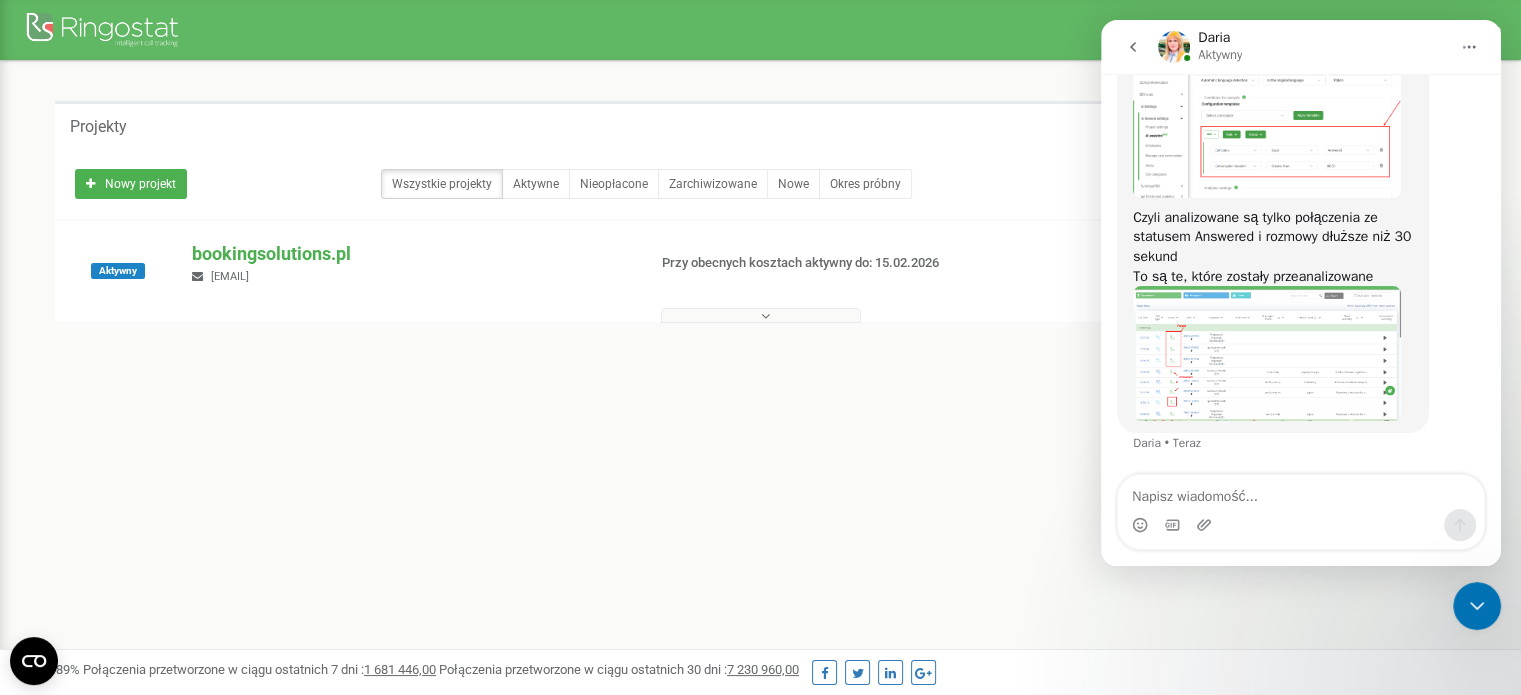 scroll, scrollTop: 0, scrollLeft: 0, axis: both 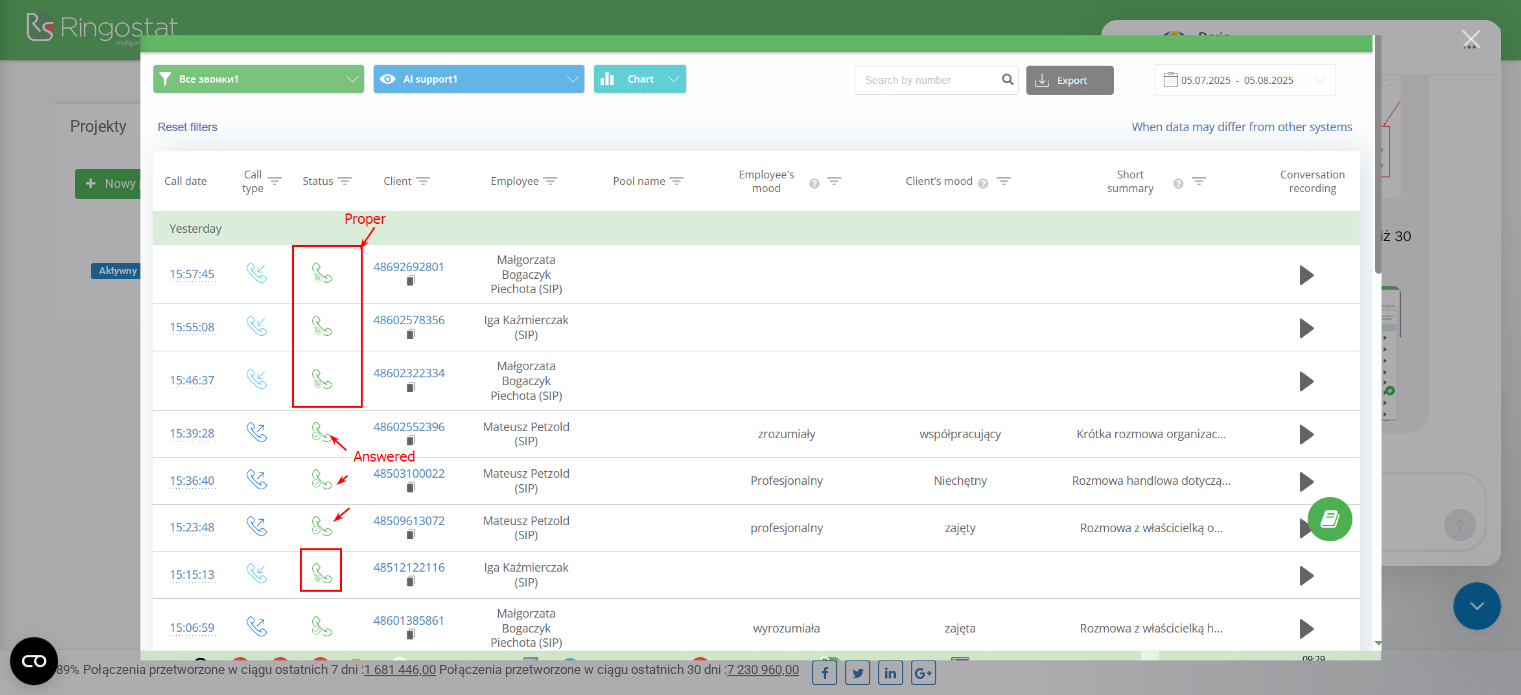 click at bounding box center (760, 347) 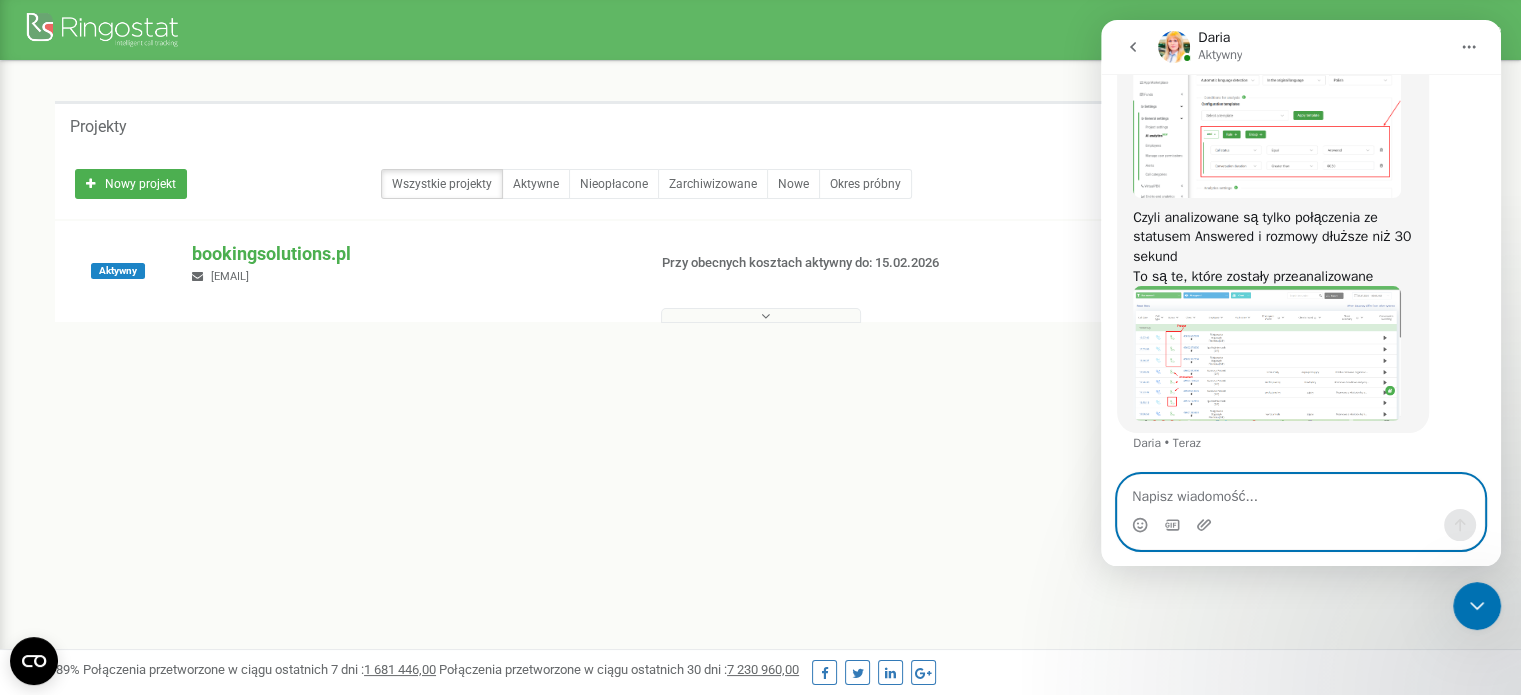 click at bounding box center [1301, 492] 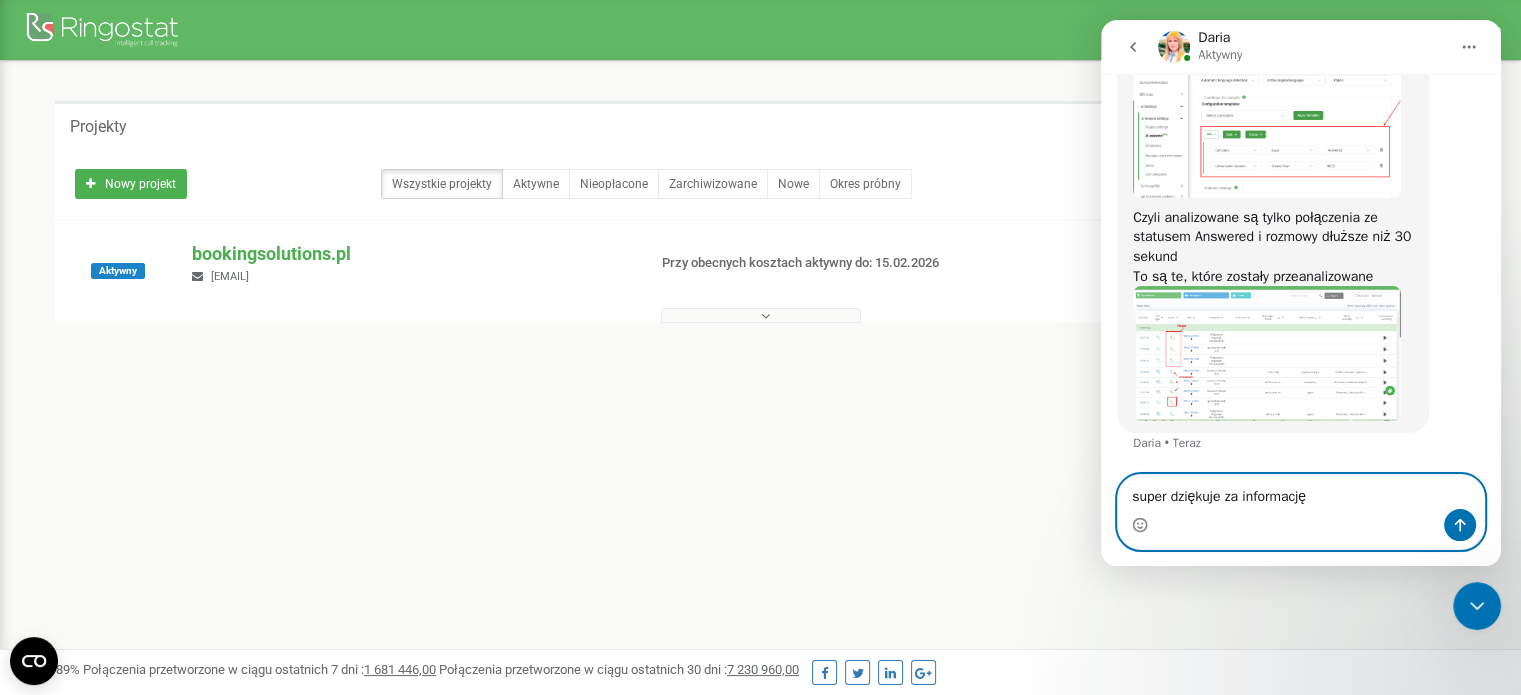 type on "super dziękuje za informację" 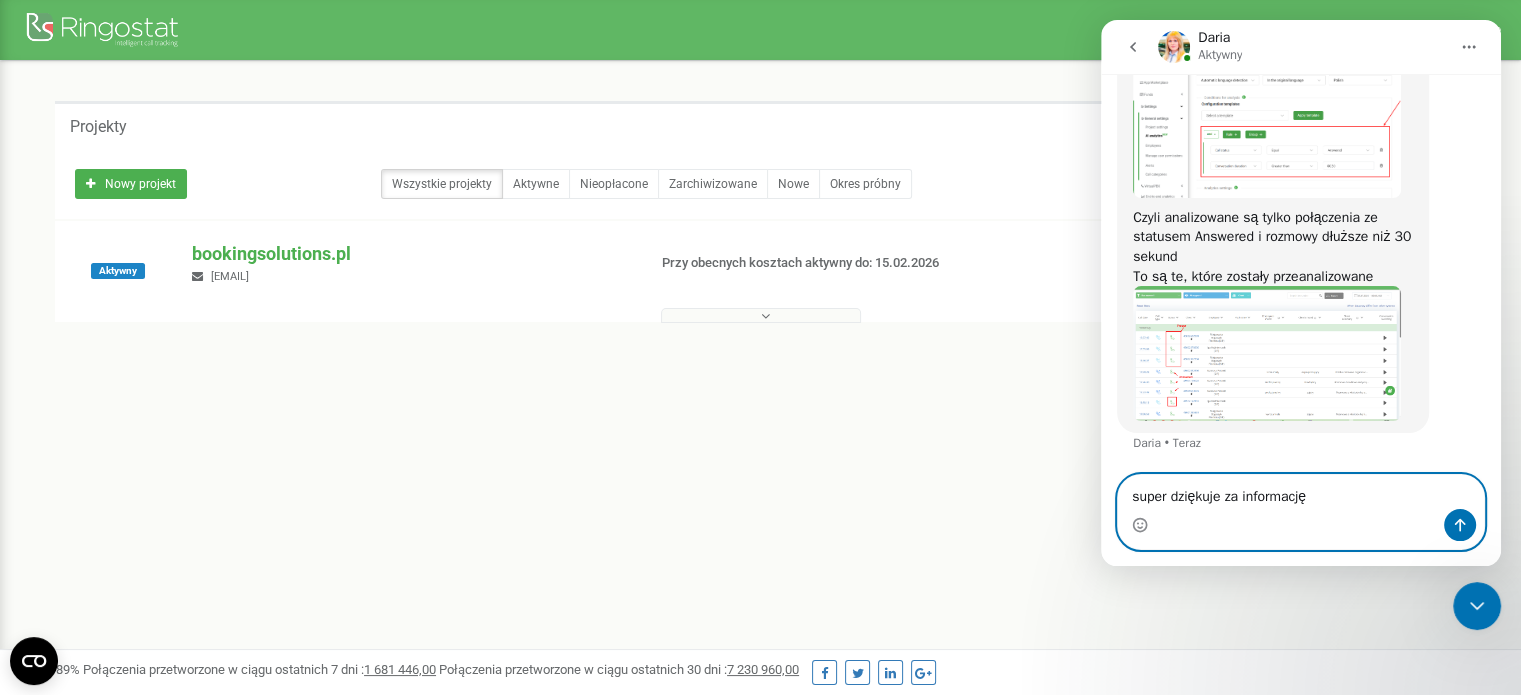 type 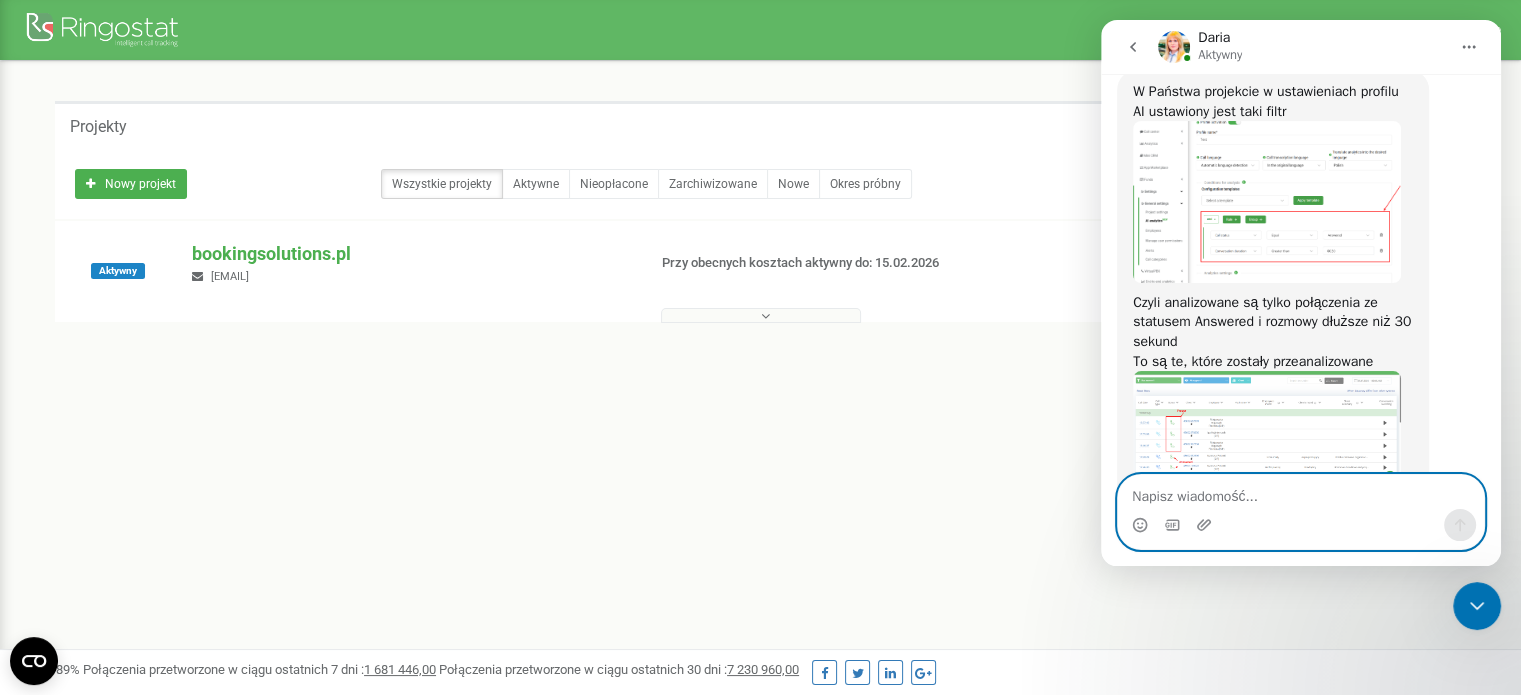 scroll, scrollTop: 4996, scrollLeft: 0, axis: vertical 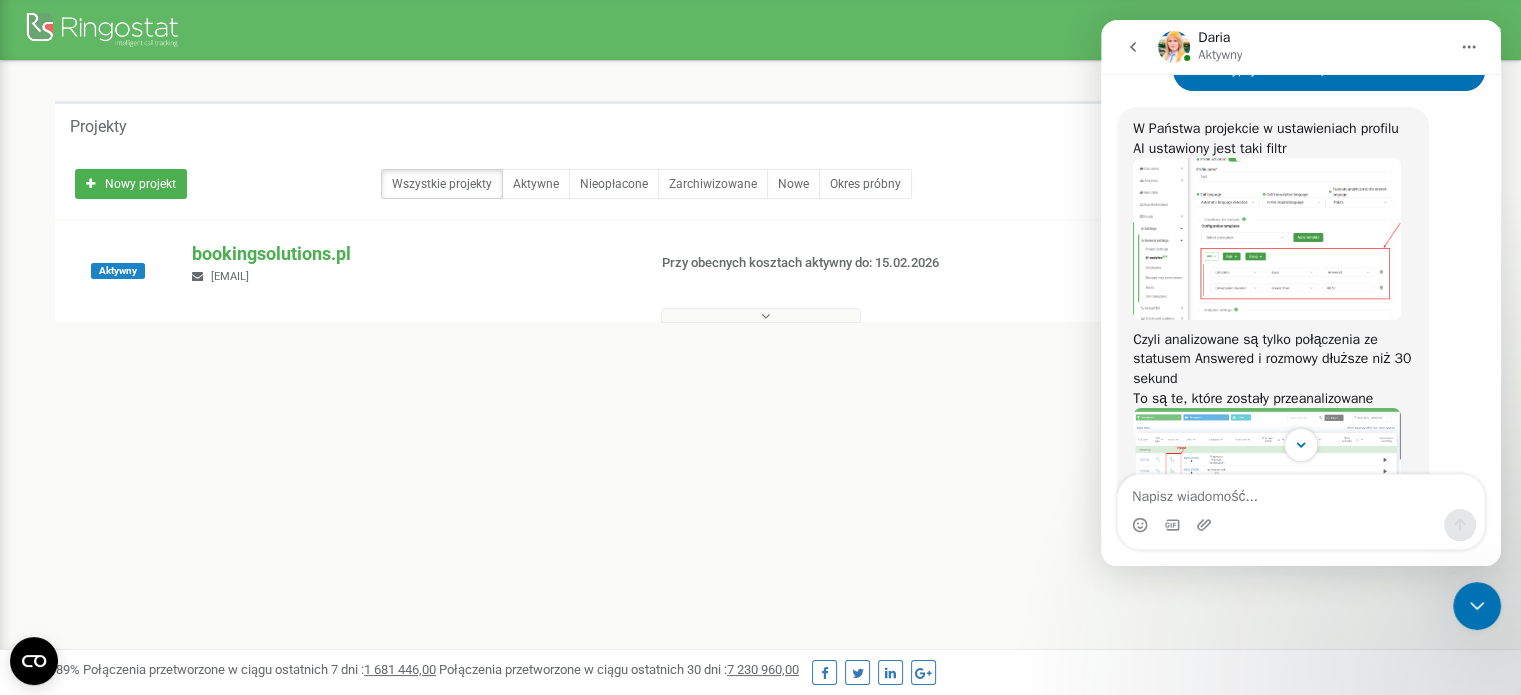 click at bounding box center (1267, 238) 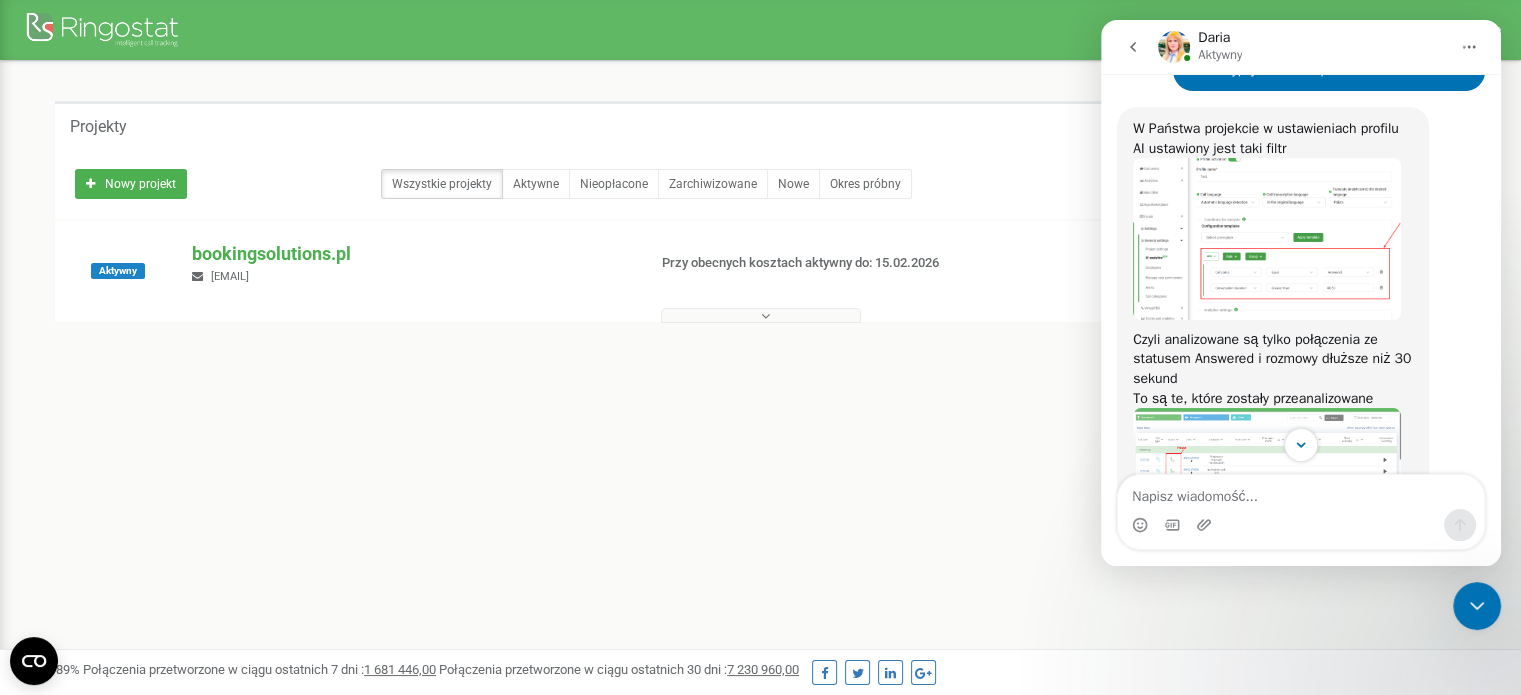 scroll, scrollTop: 0, scrollLeft: 0, axis: both 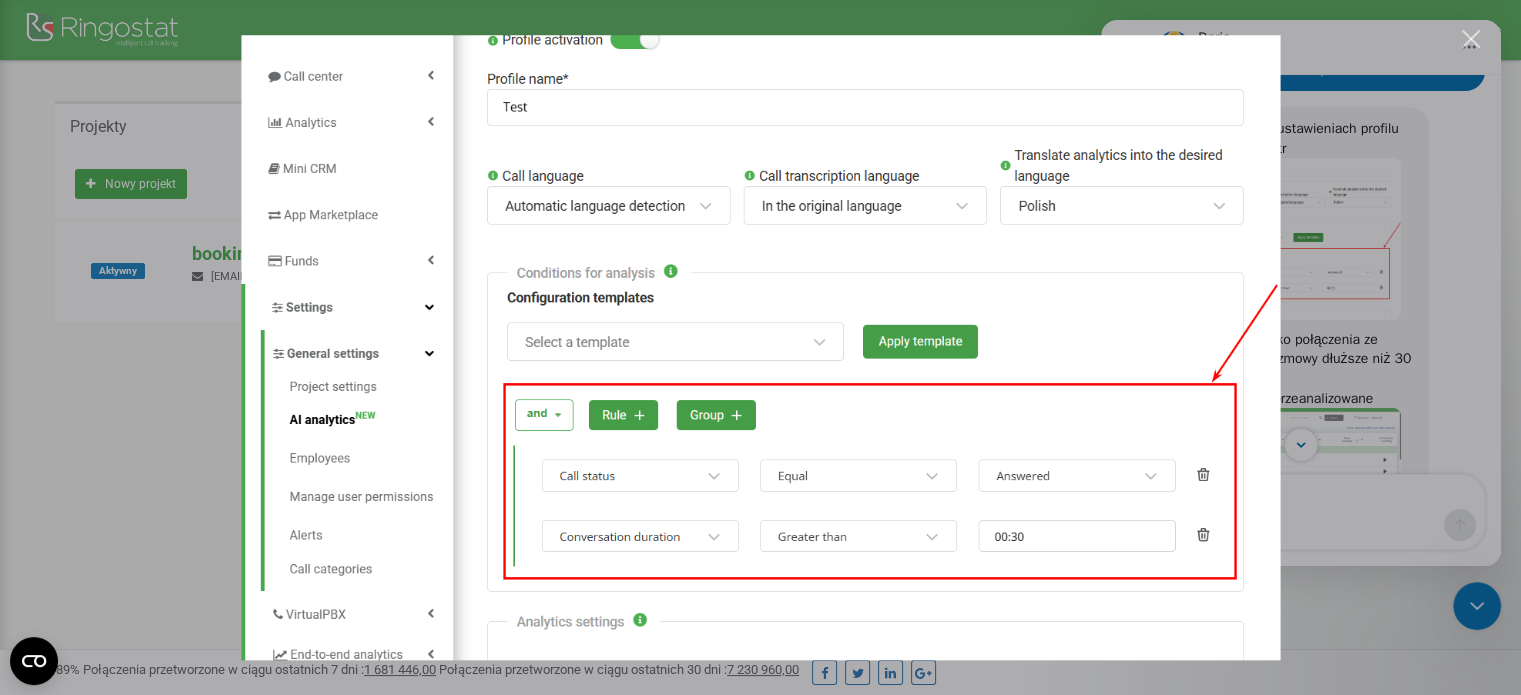 click at bounding box center [760, 347] 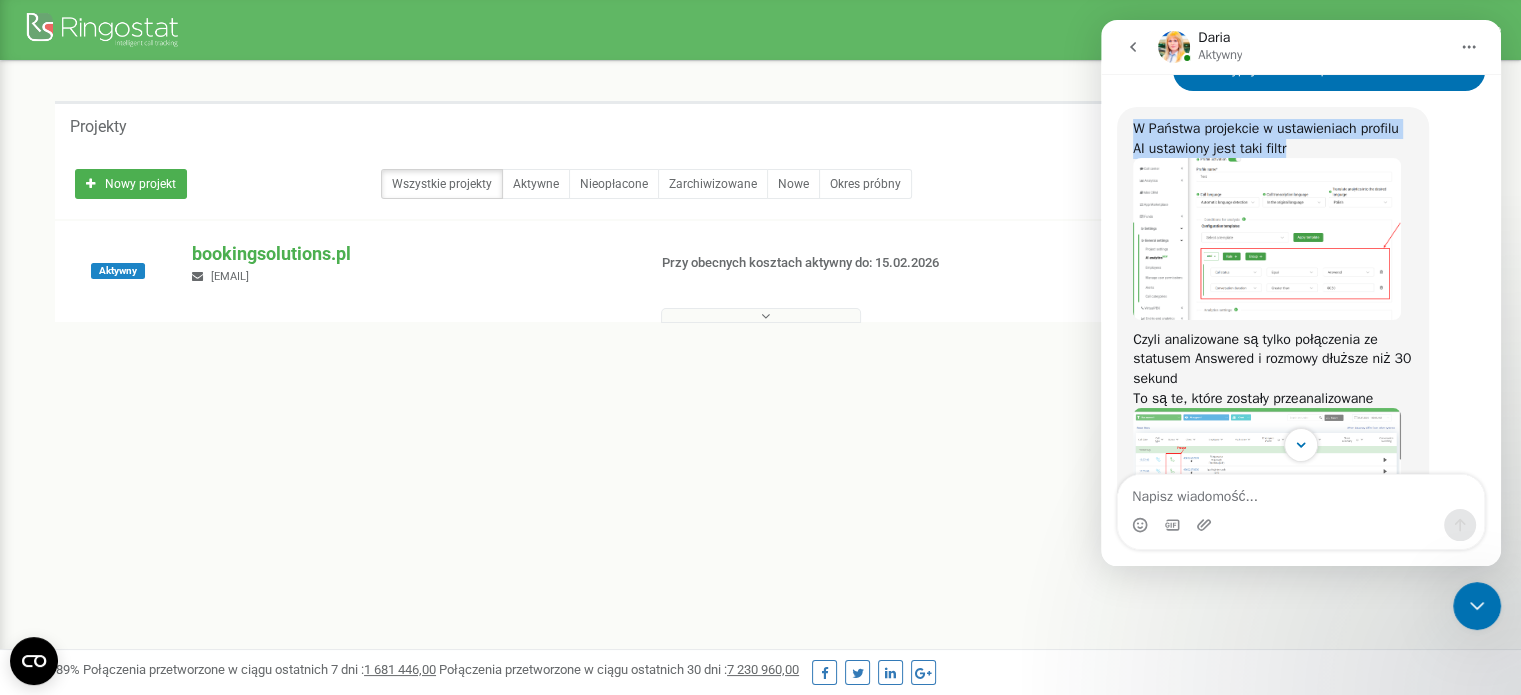 drag, startPoint x: 1293, startPoint y: 166, endPoint x: 1120, endPoint y: 155, distance: 173.34937 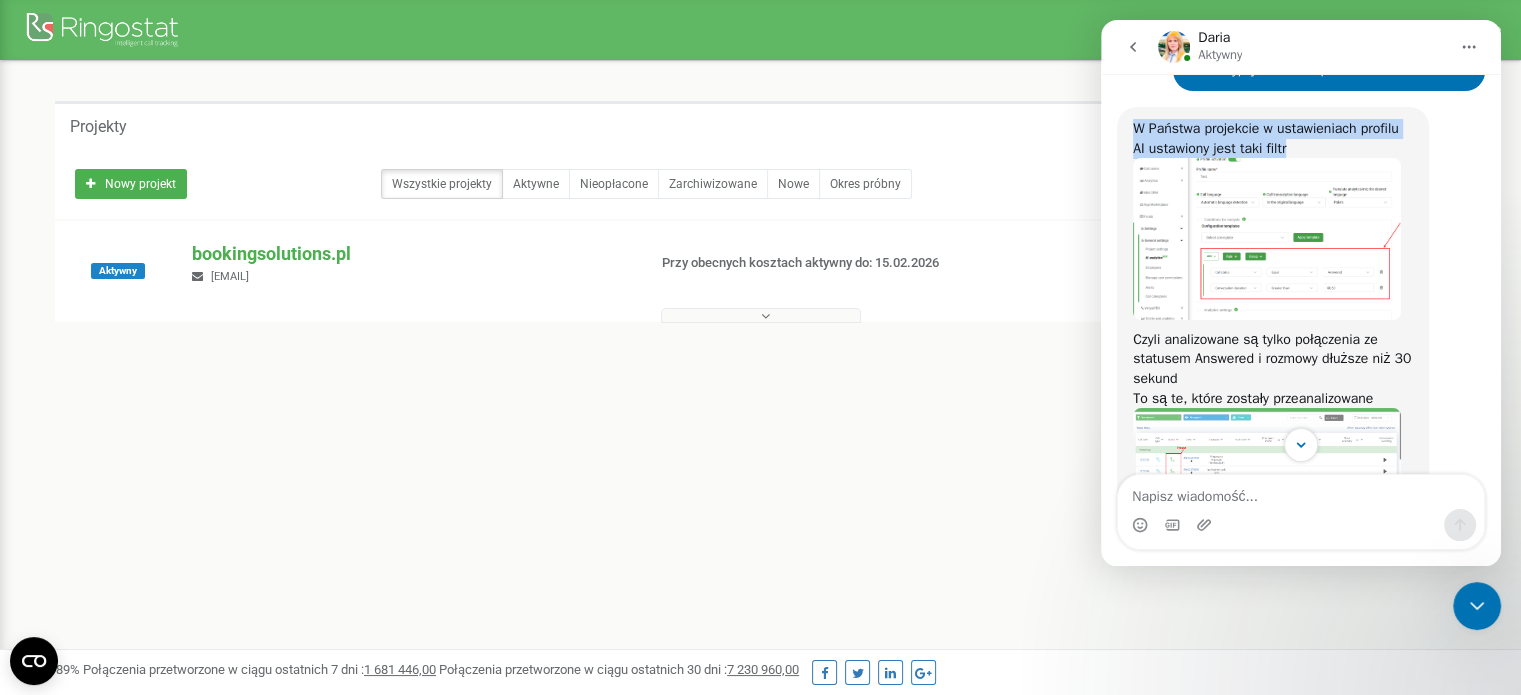 copy on "W Państwa projekcie w ustawieniach profilu AI ustawiony jest taki filtr" 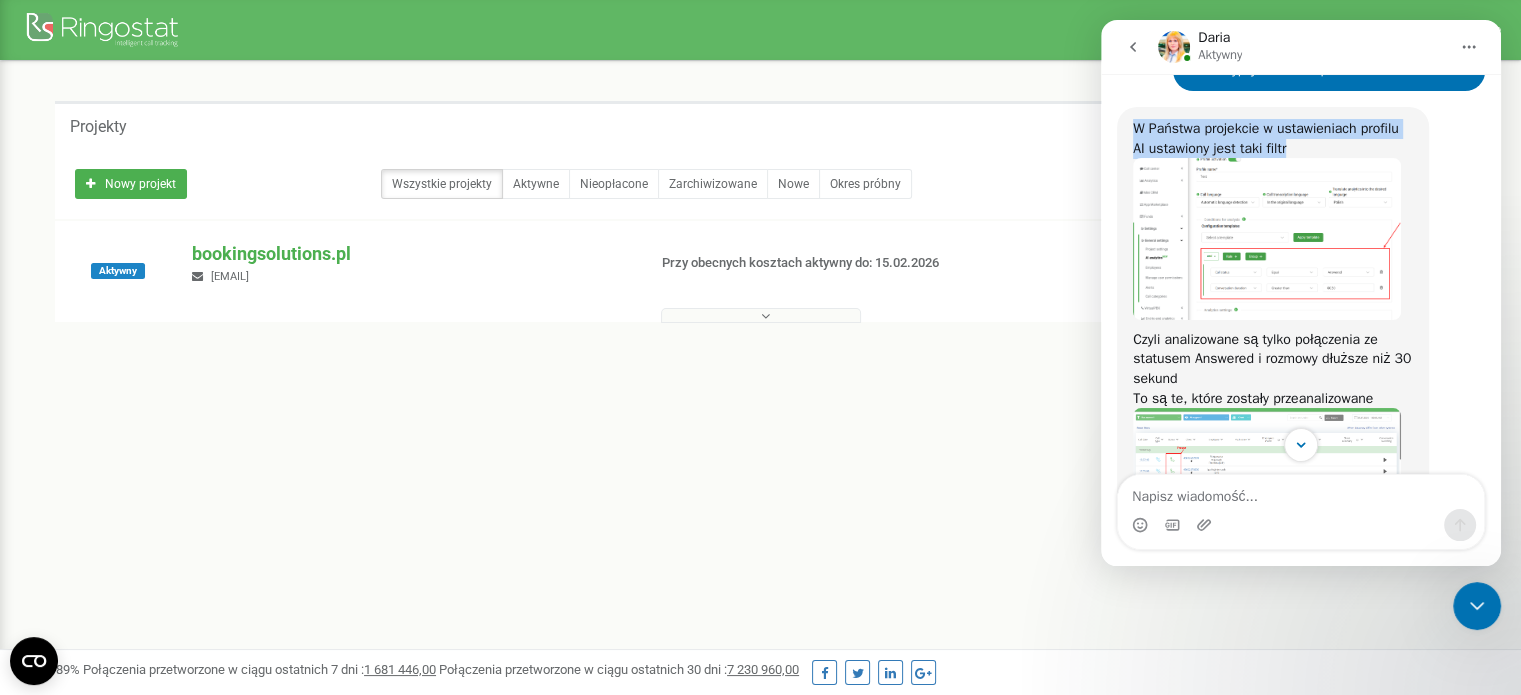 click at bounding box center (1267, 238) 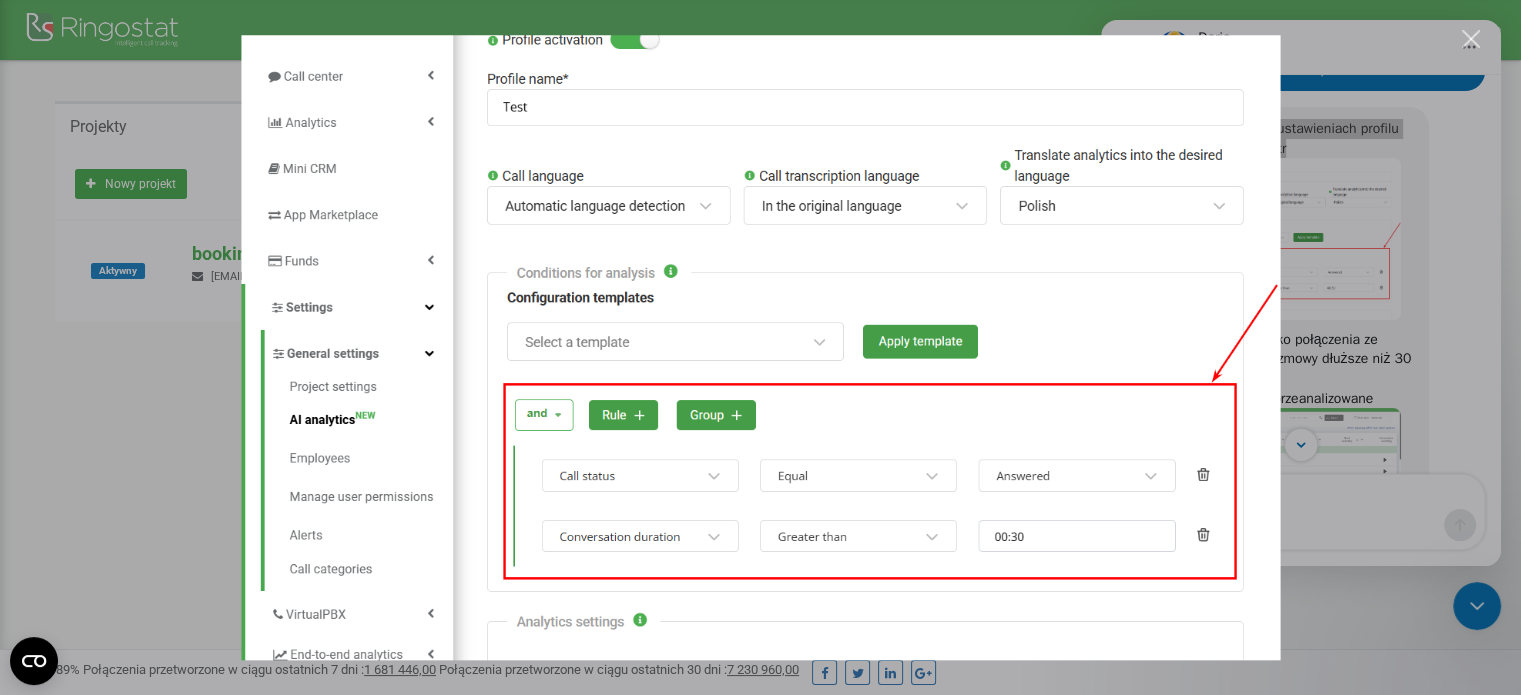 scroll, scrollTop: 0, scrollLeft: 0, axis: both 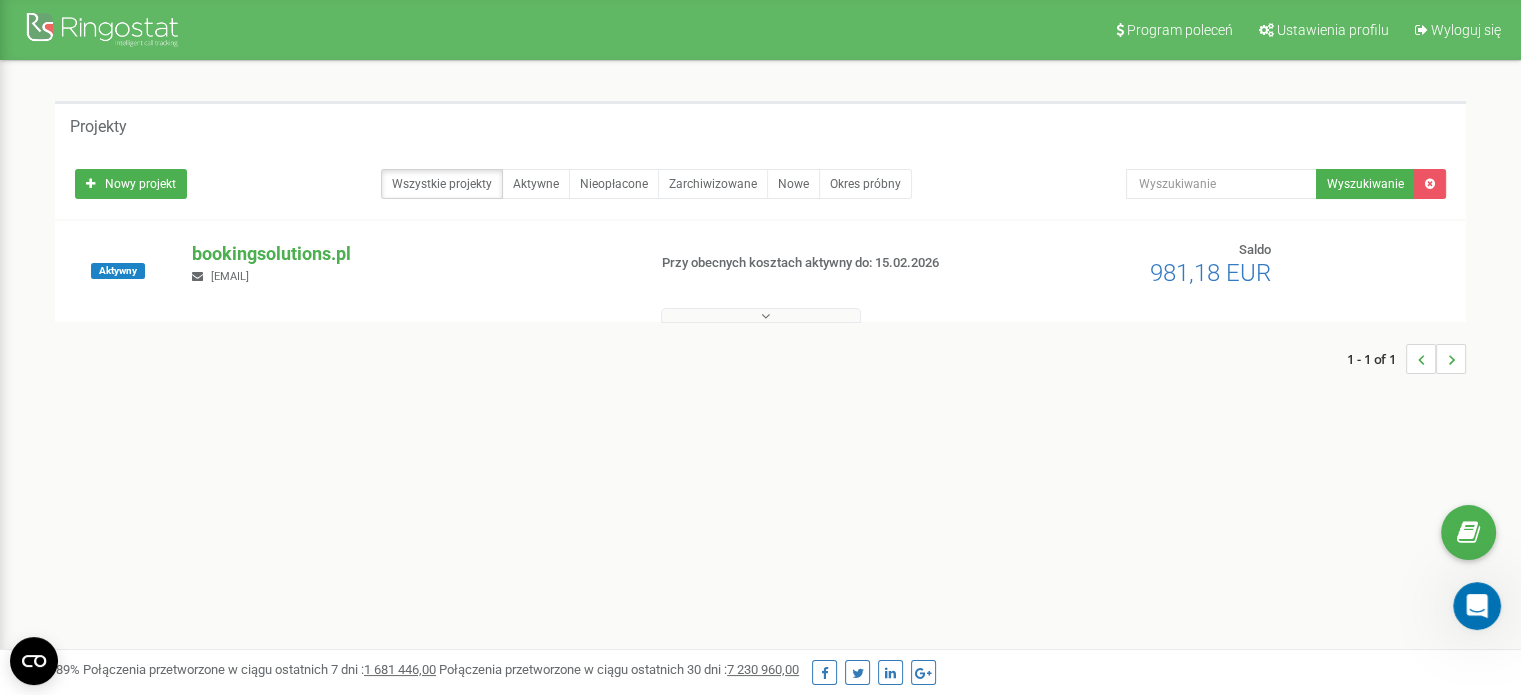 click at bounding box center (1477, 606) 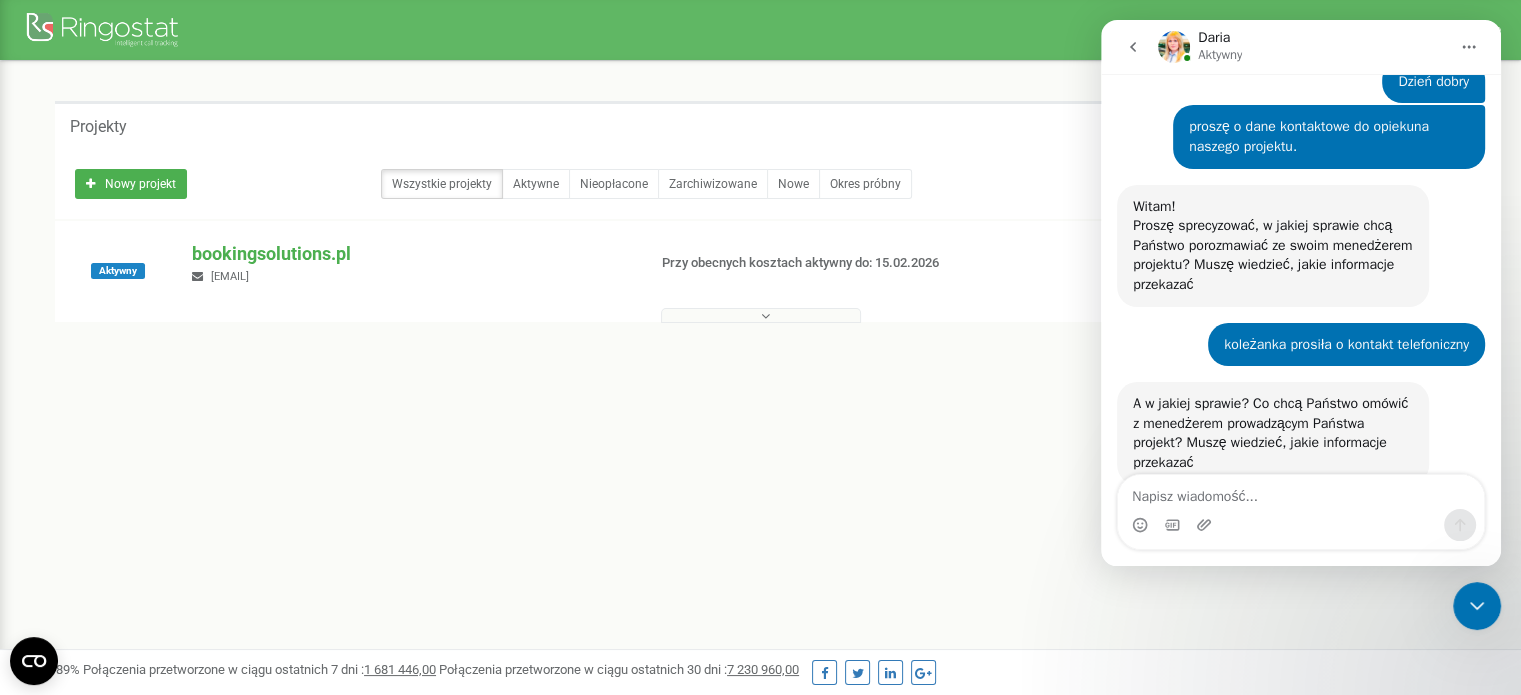 scroll, scrollTop: 4496, scrollLeft: 0, axis: vertical 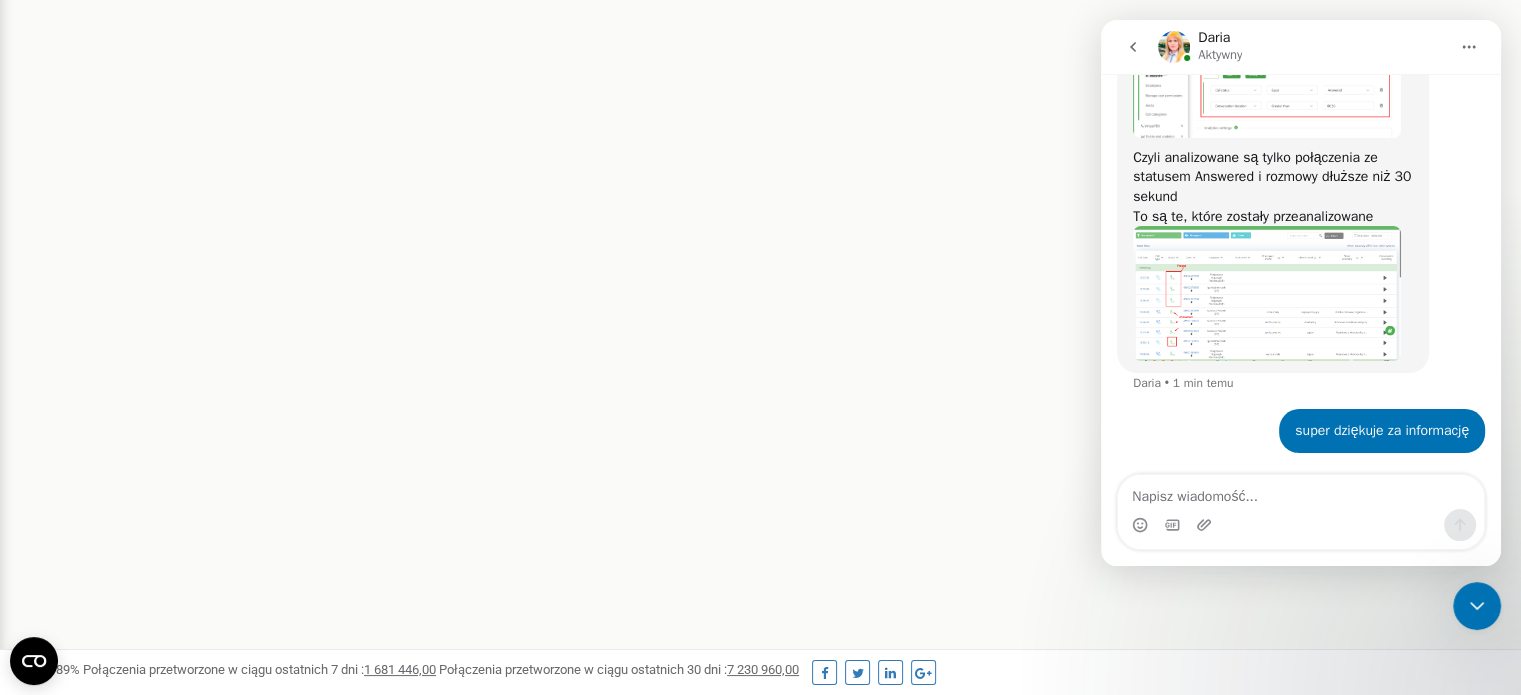 click on "Daria Aktywny" at bounding box center (1303, 47) 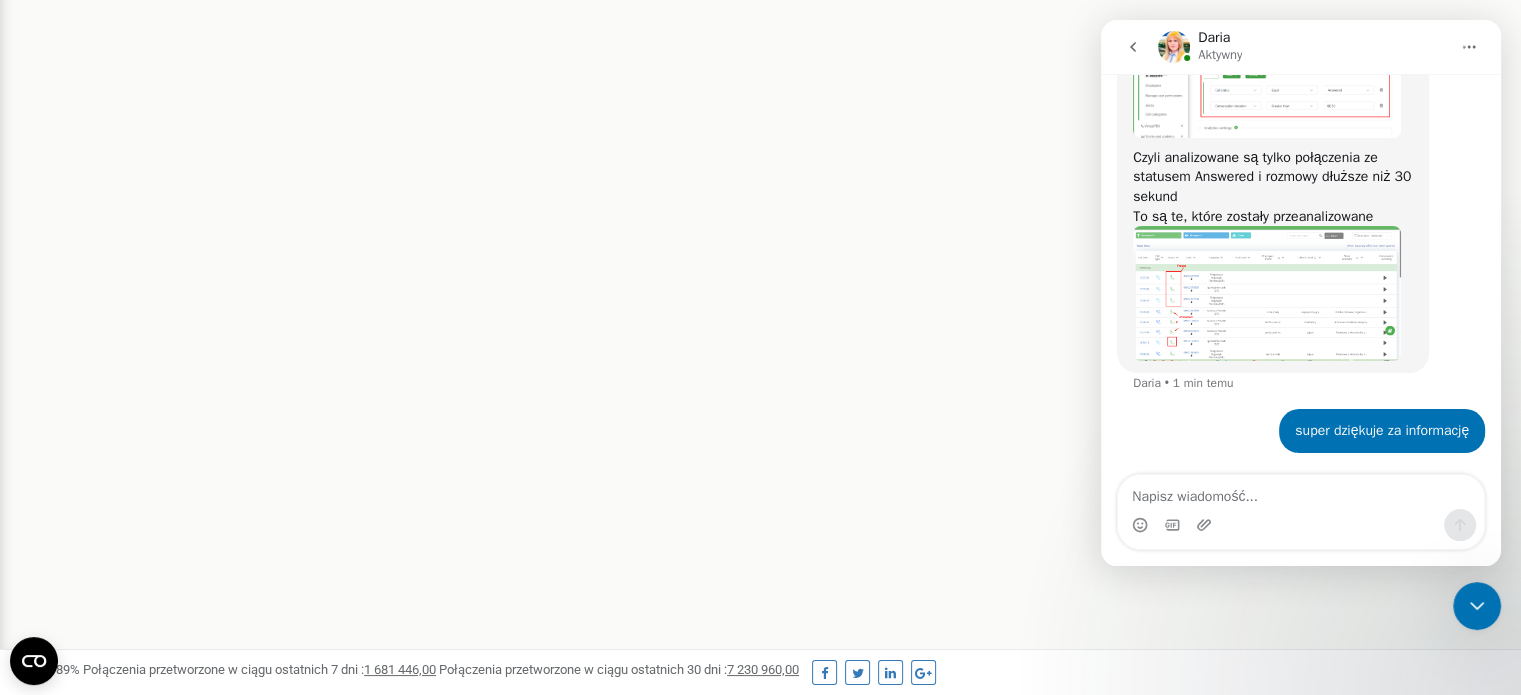 scroll, scrollTop: 0, scrollLeft: 0, axis: both 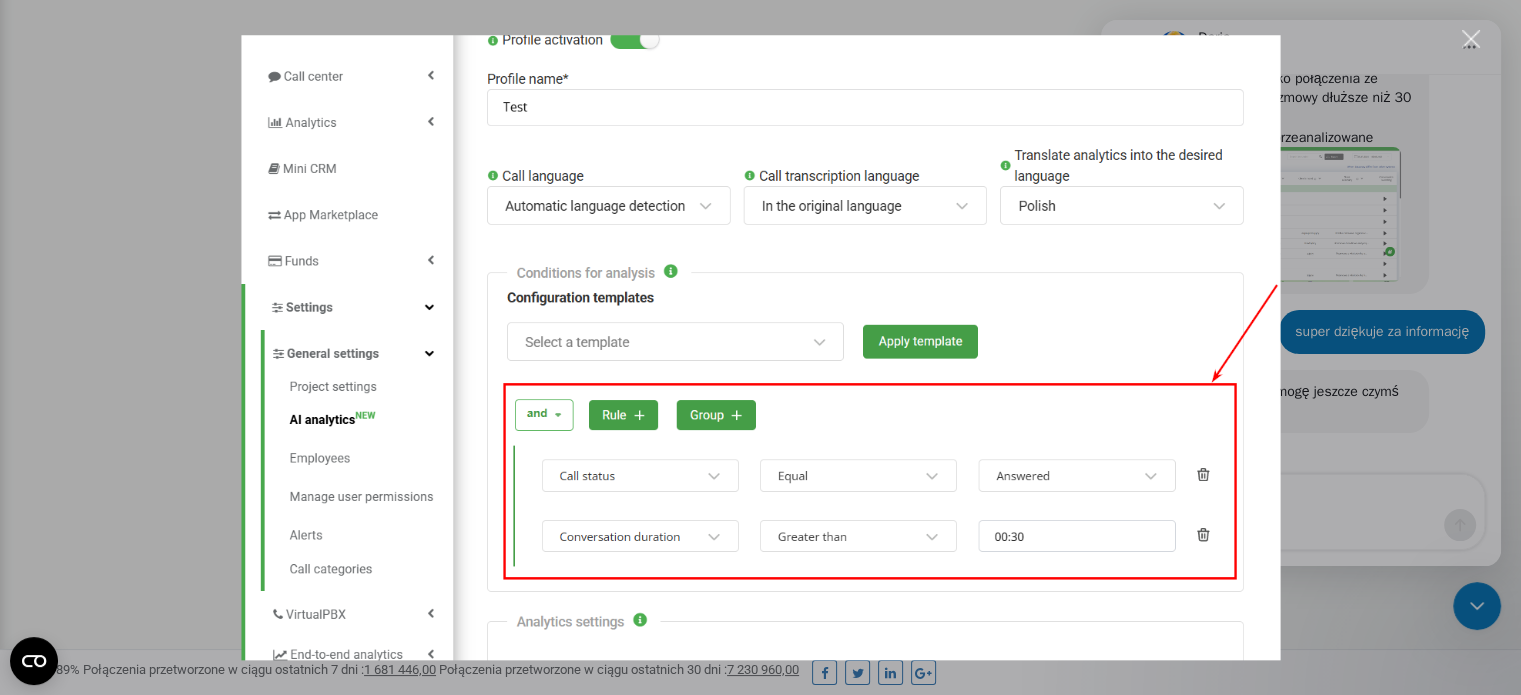 drag, startPoint x: 106, startPoint y: 411, endPoint x: 128, endPoint y: 399, distance: 25.059929 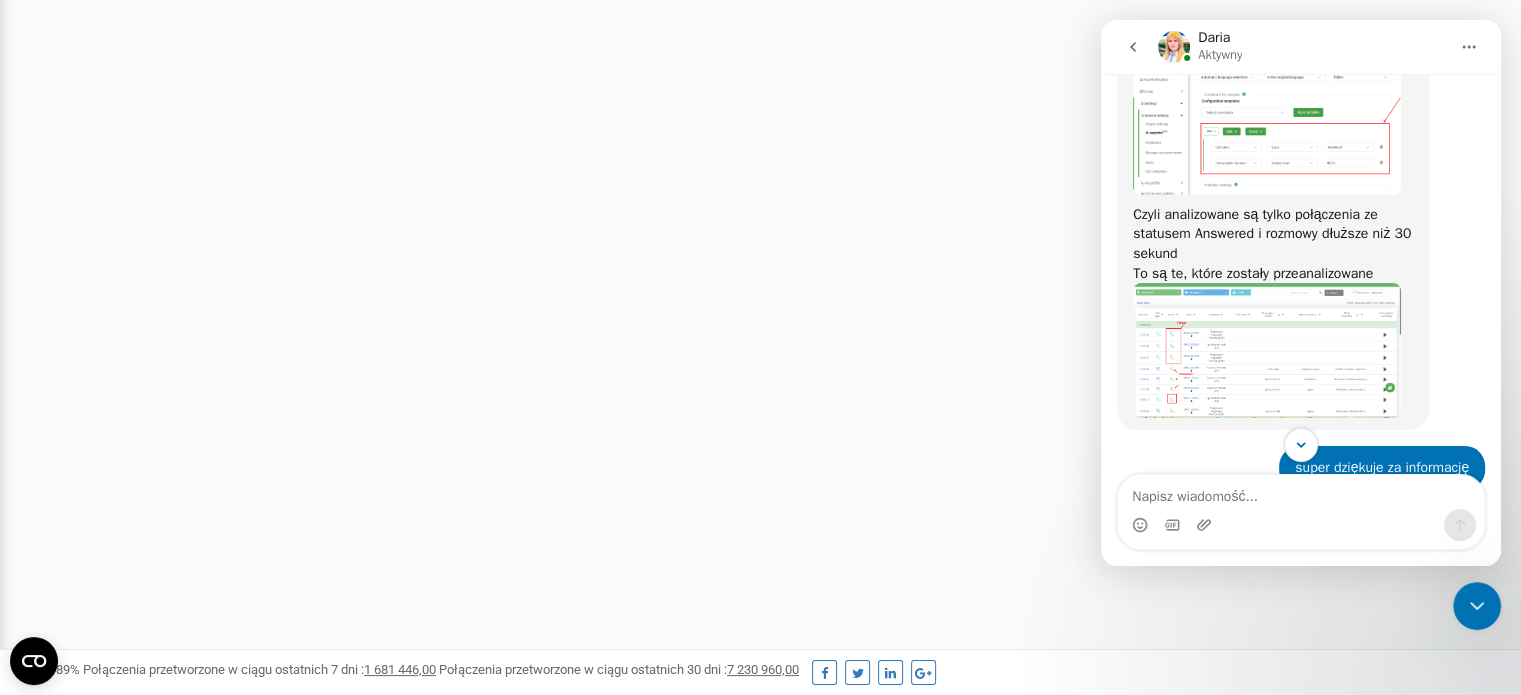 scroll, scrollTop: 5170, scrollLeft: 0, axis: vertical 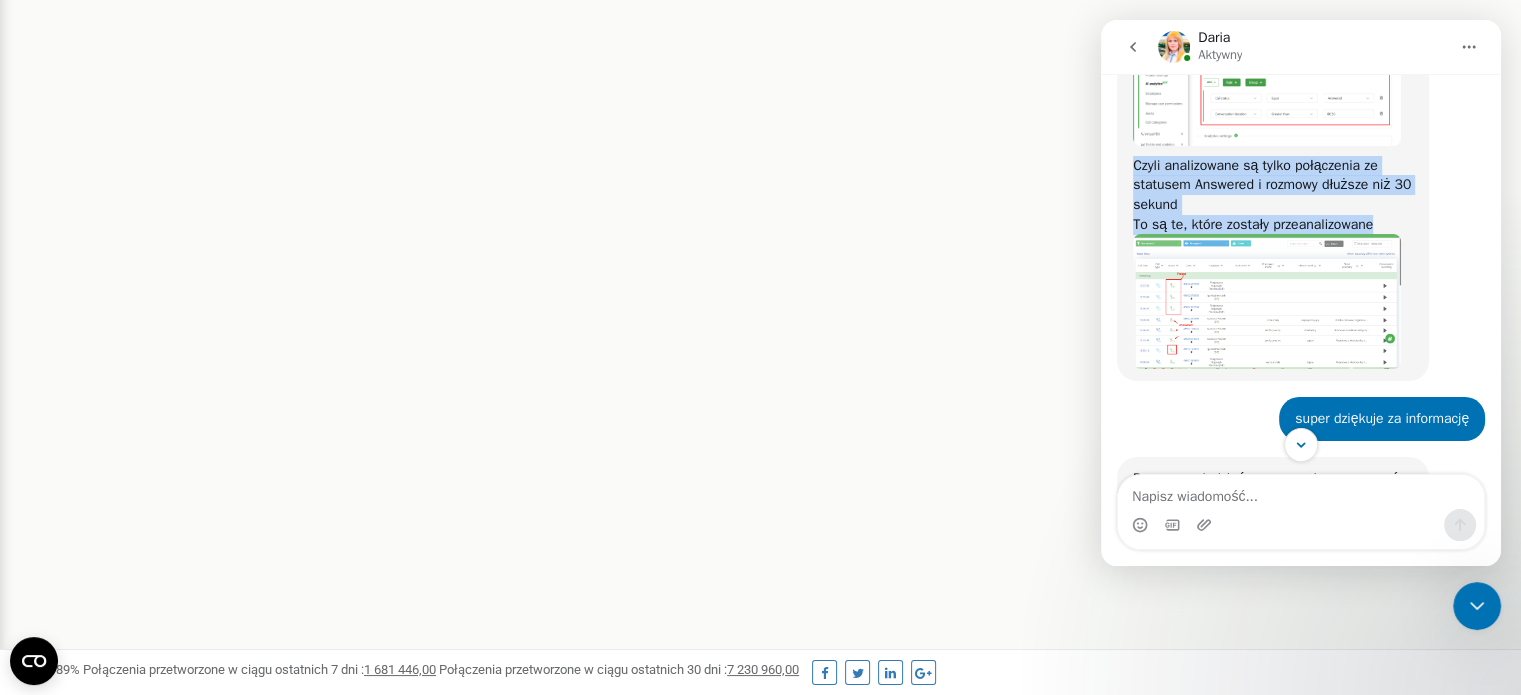 drag, startPoint x: 1137, startPoint y: 179, endPoint x: 1298, endPoint y: 272, distance: 185.9301 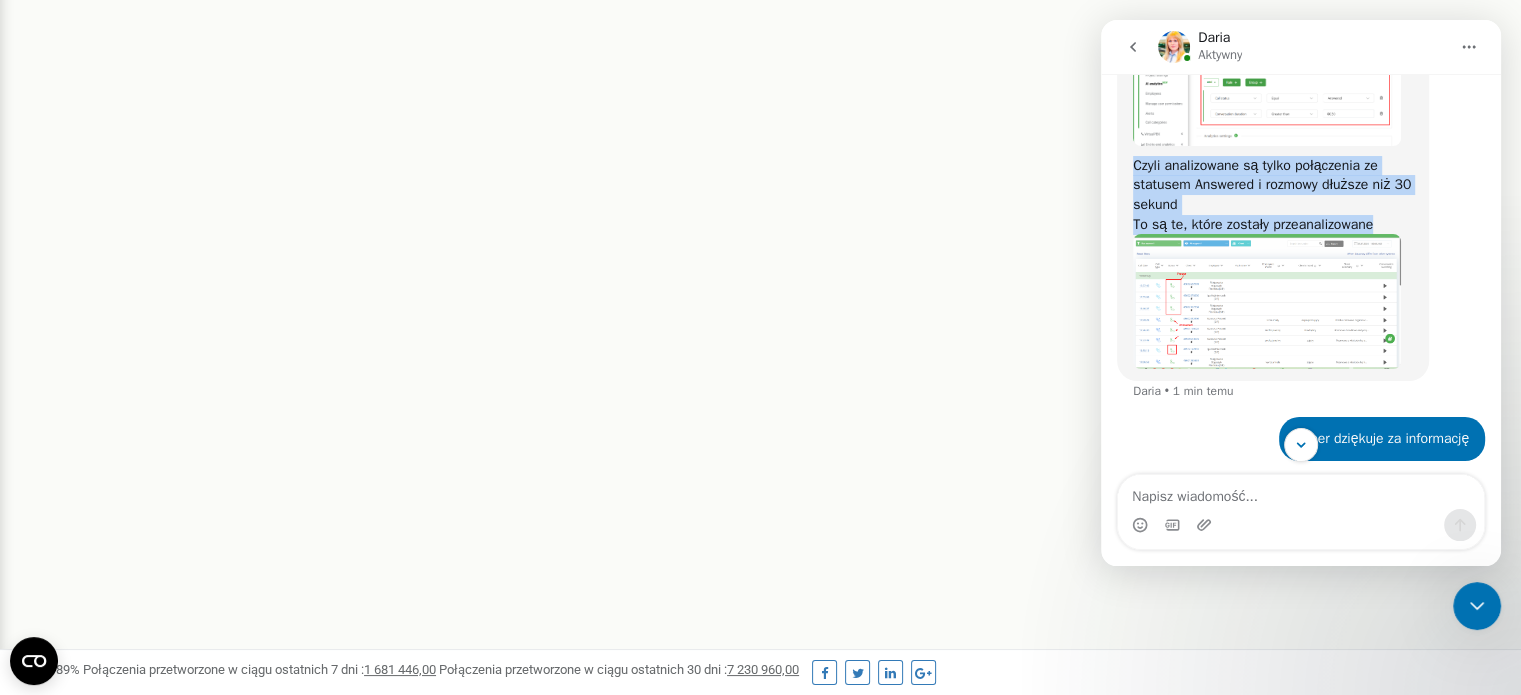 click at bounding box center [1267, 301] 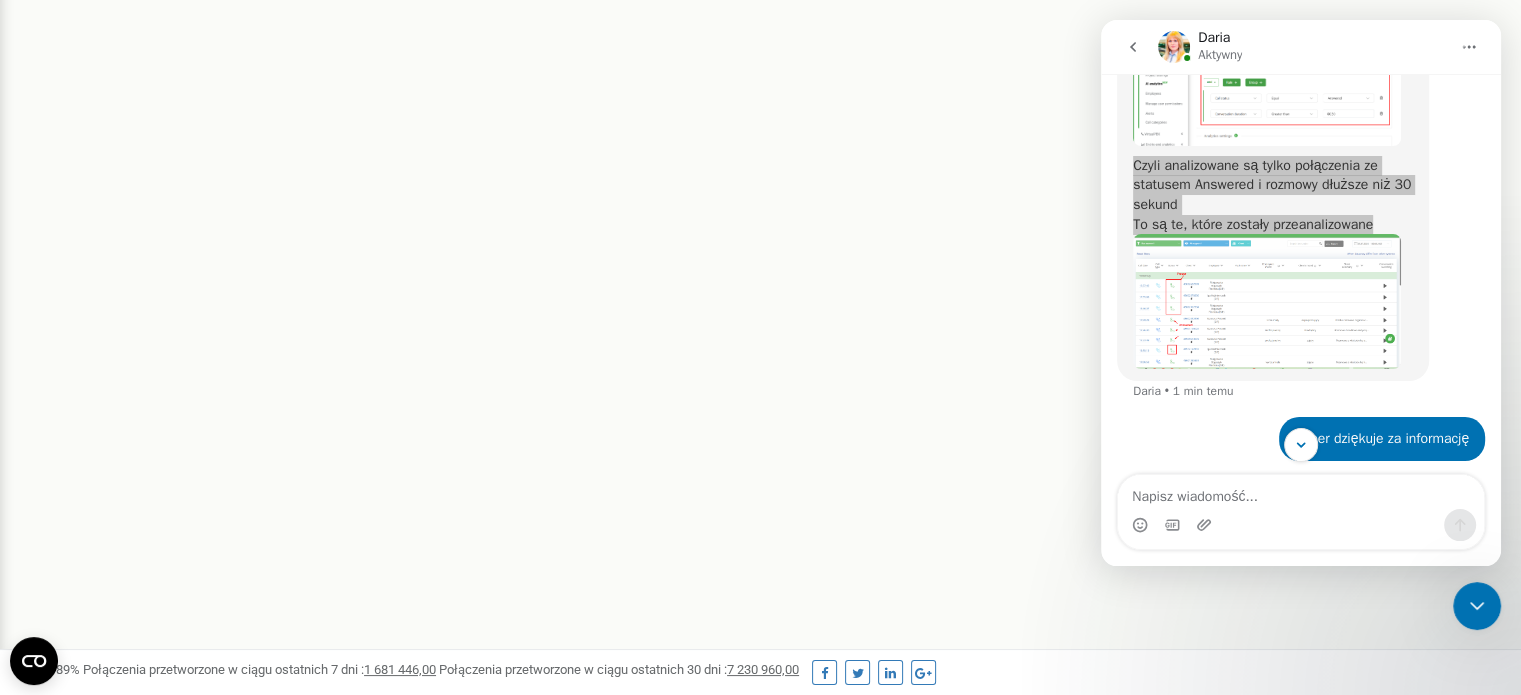 scroll, scrollTop: 0, scrollLeft: 0, axis: both 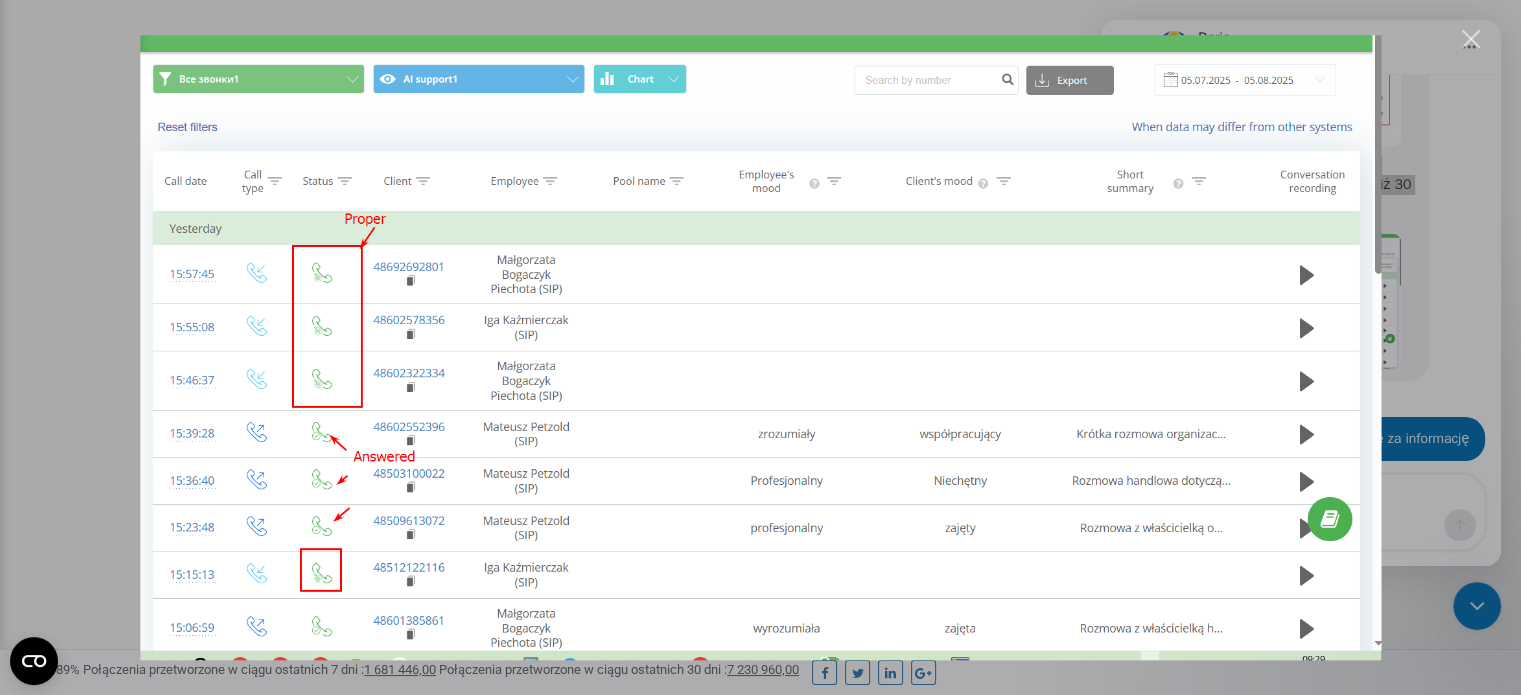 click at bounding box center (760, 347) 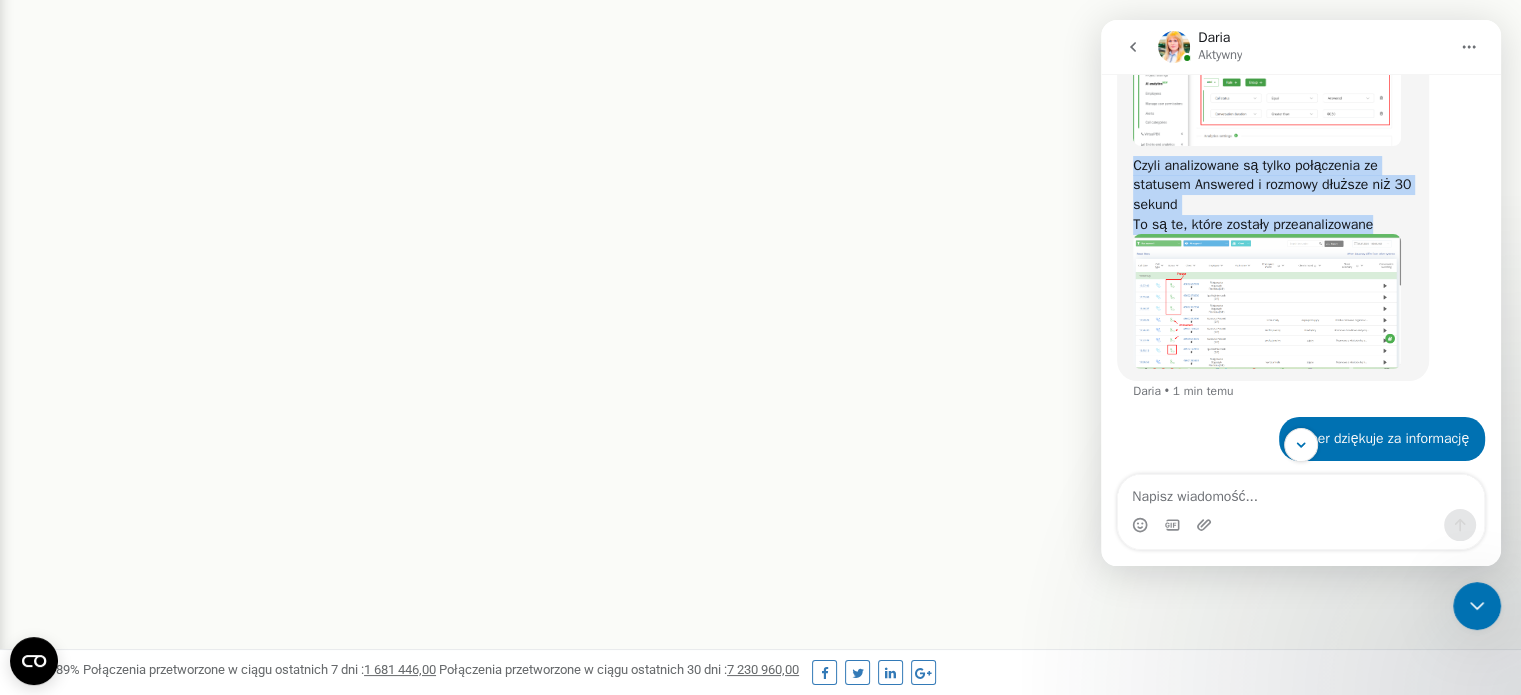 scroll, scrollTop: 0, scrollLeft: 0, axis: both 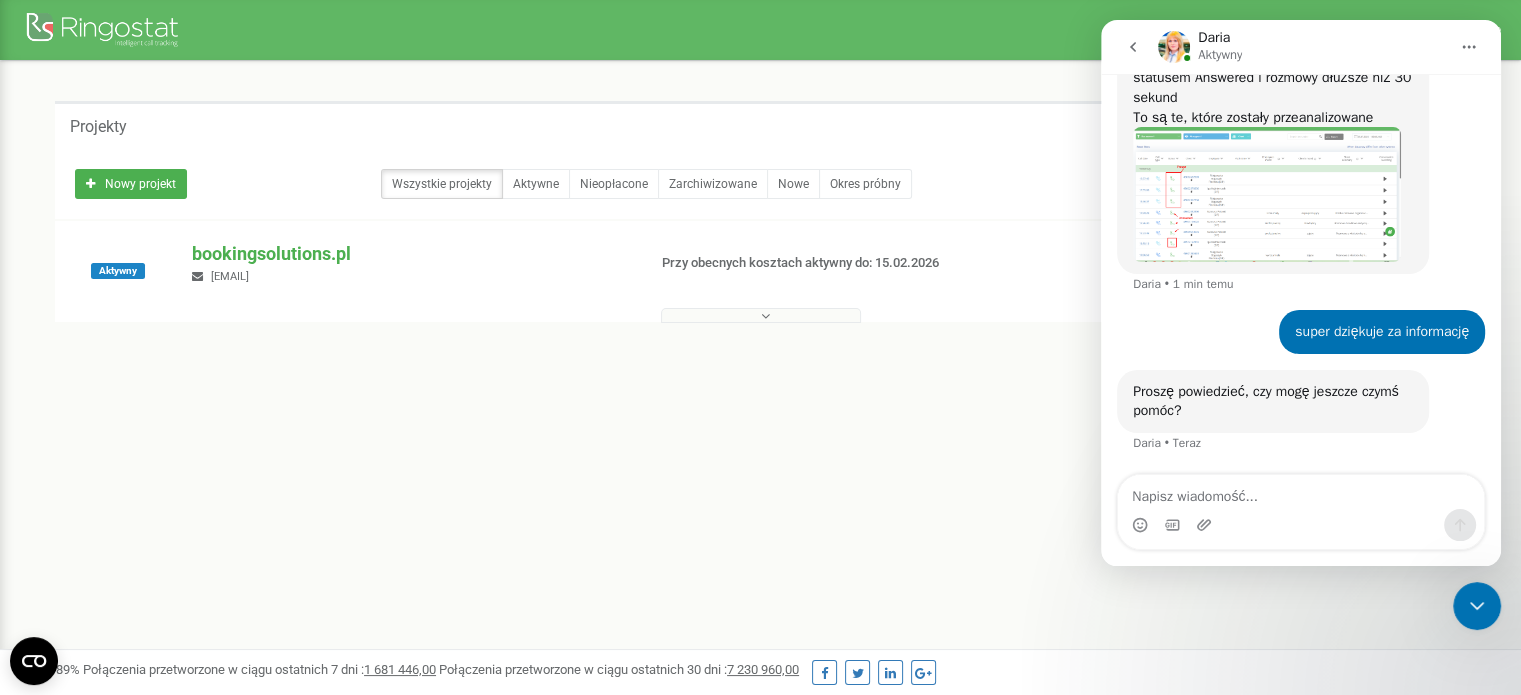 click at bounding box center [1301, 525] 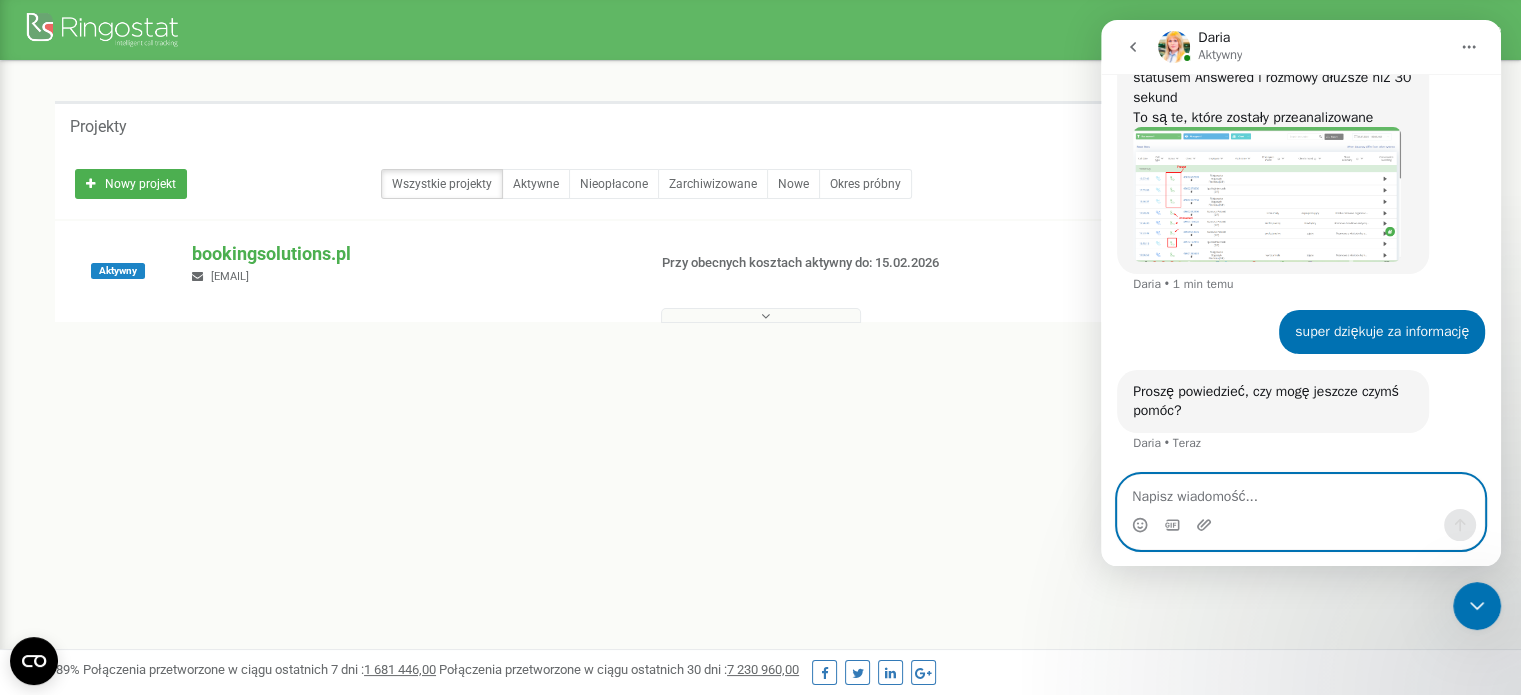 click at bounding box center [1301, 492] 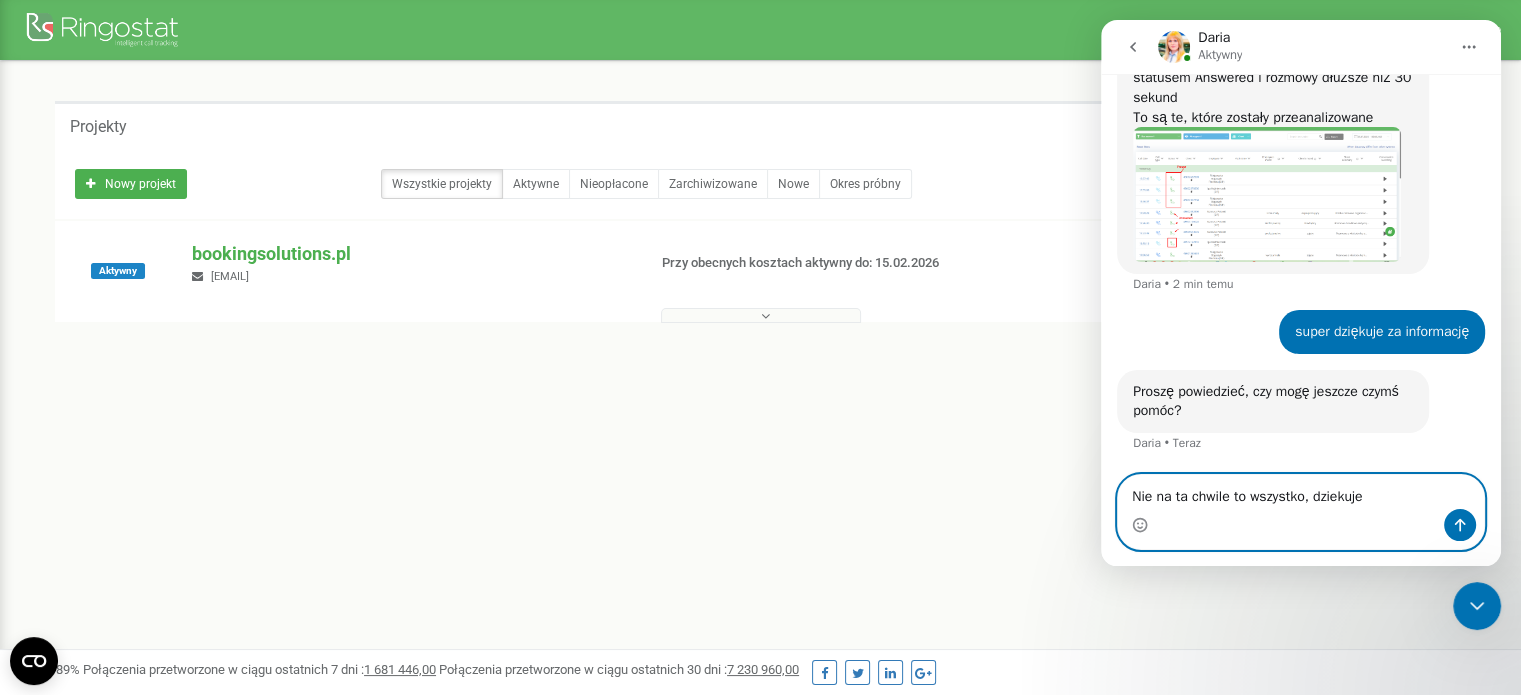 type on "Nie na ta chwile to wszystko, dziękuje" 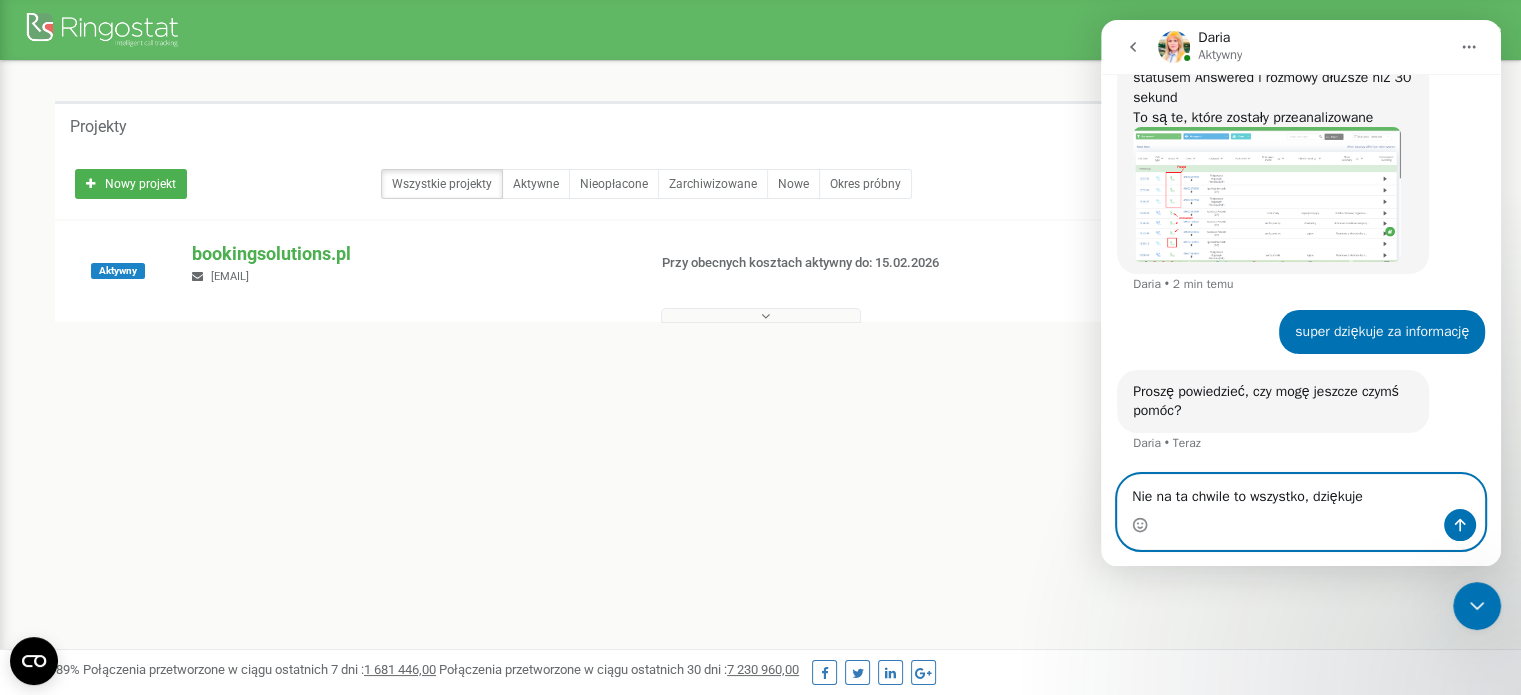 type 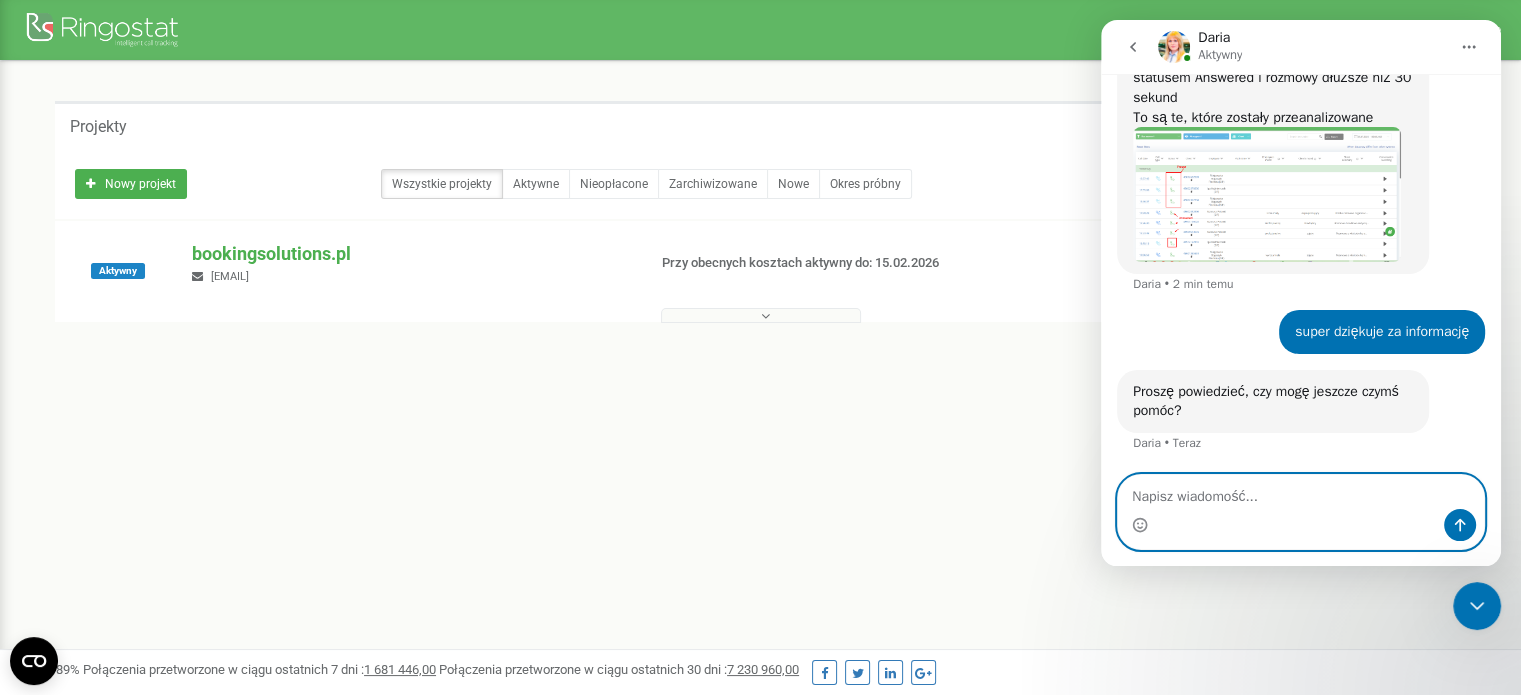 scroll, scrollTop: 5356, scrollLeft: 0, axis: vertical 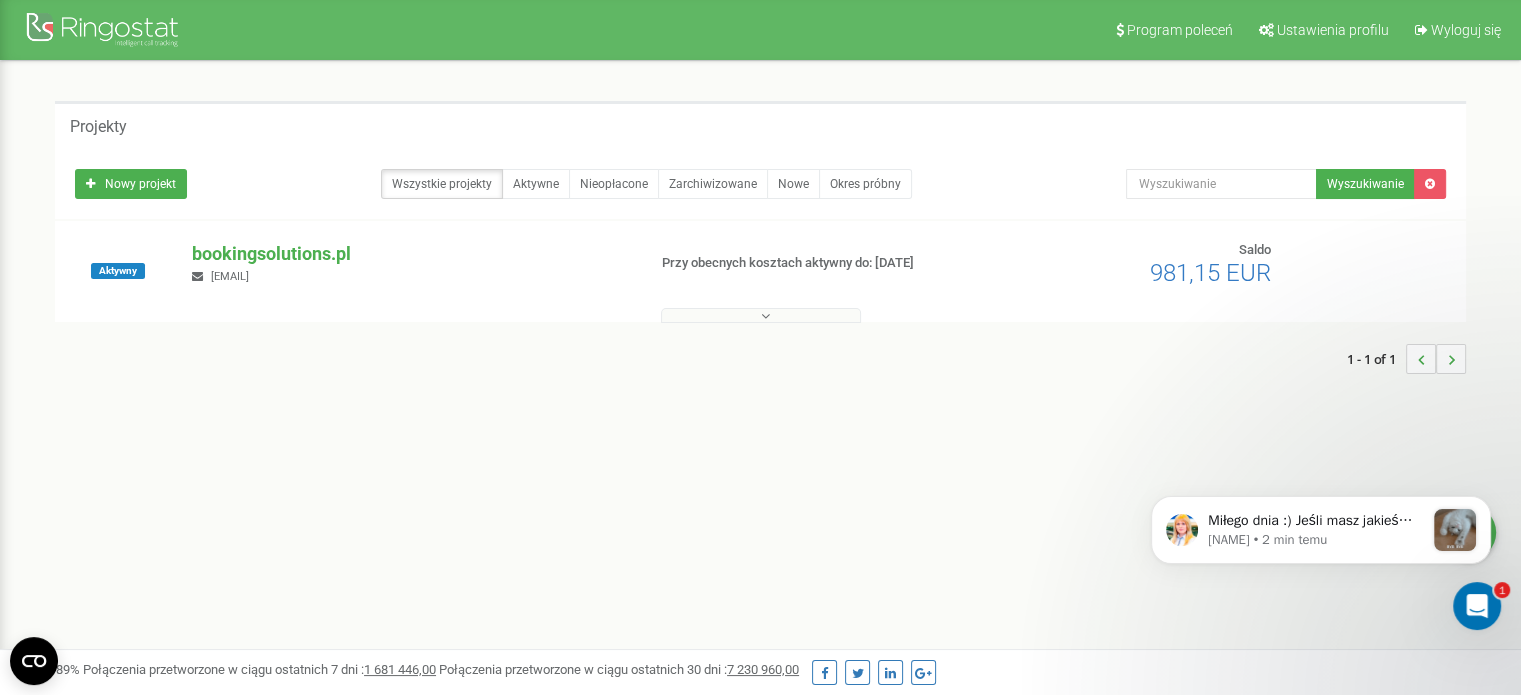click at bounding box center [1477, 606] 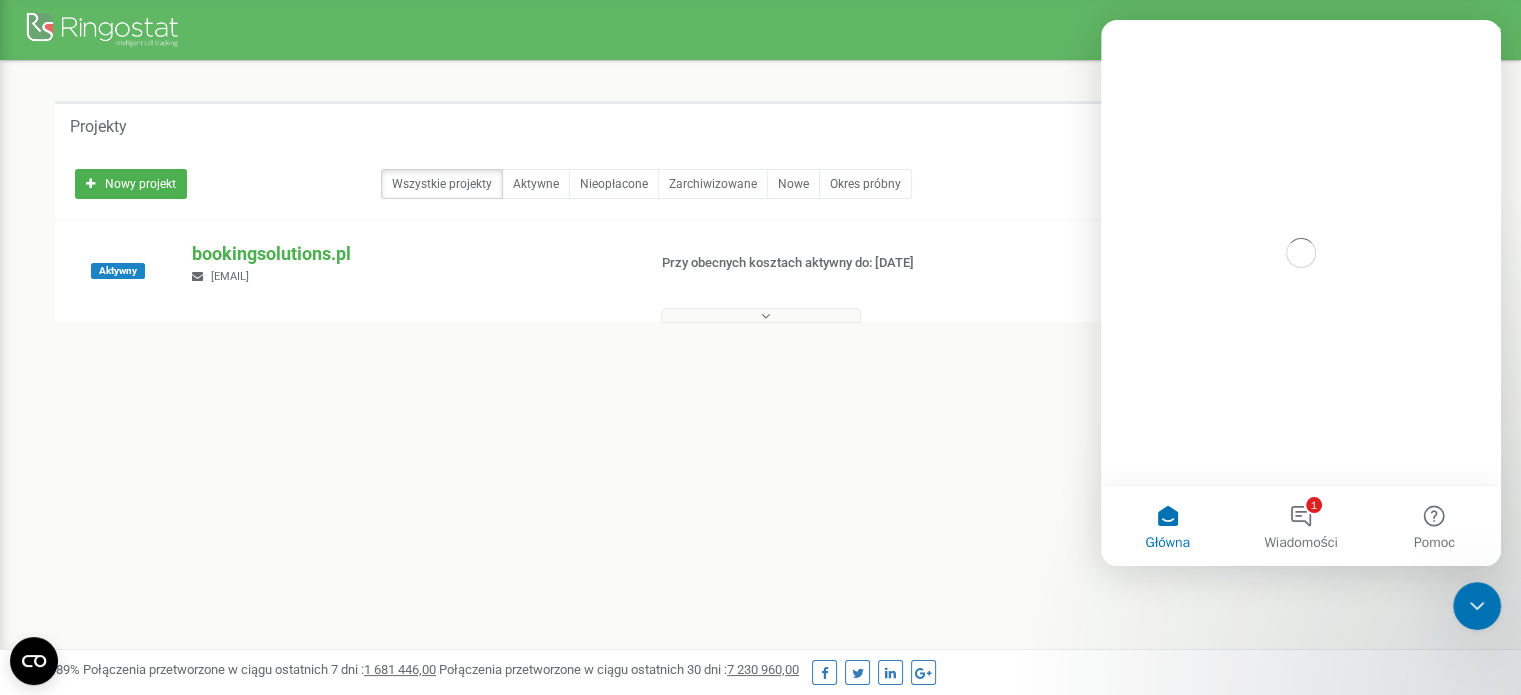 scroll, scrollTop: 0, scrollLeft: 0, axis: both 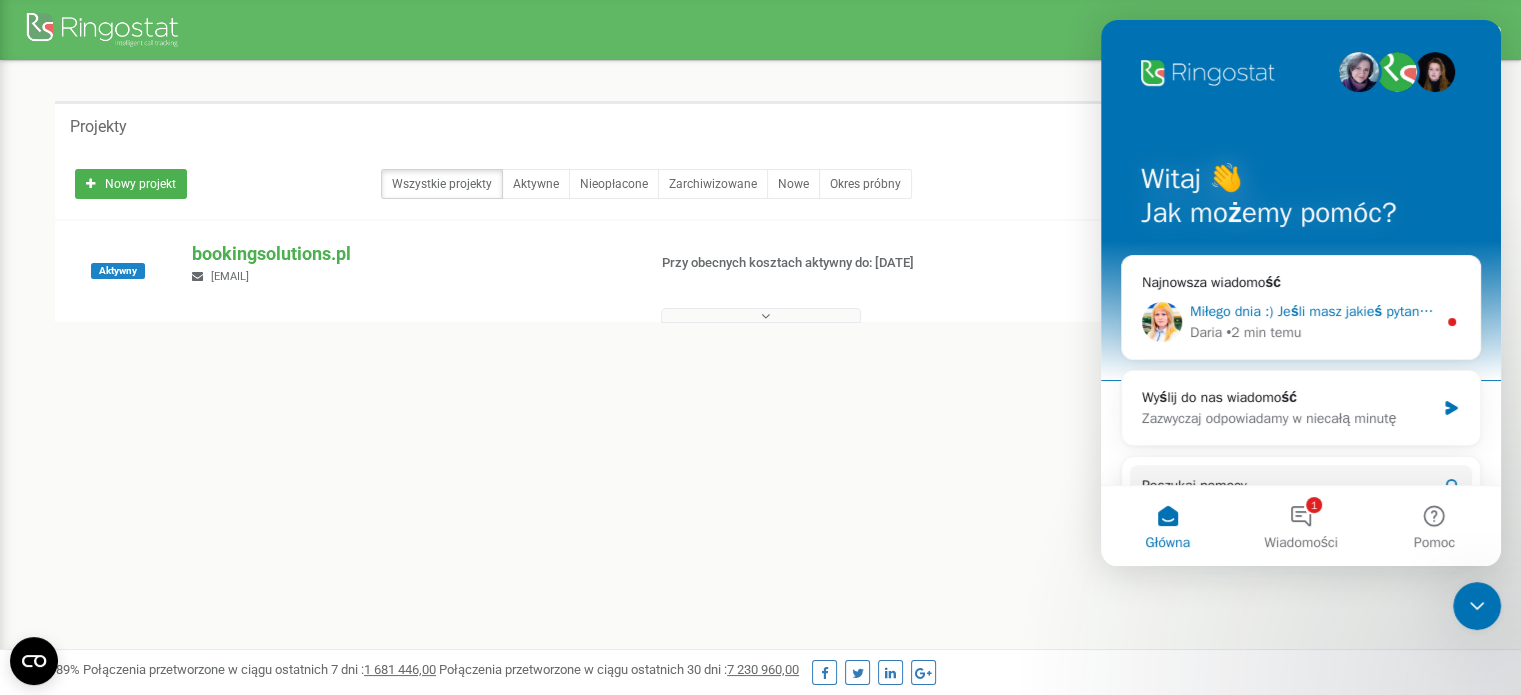click on "•  2 min temu" at bounding box center [1263, 332] 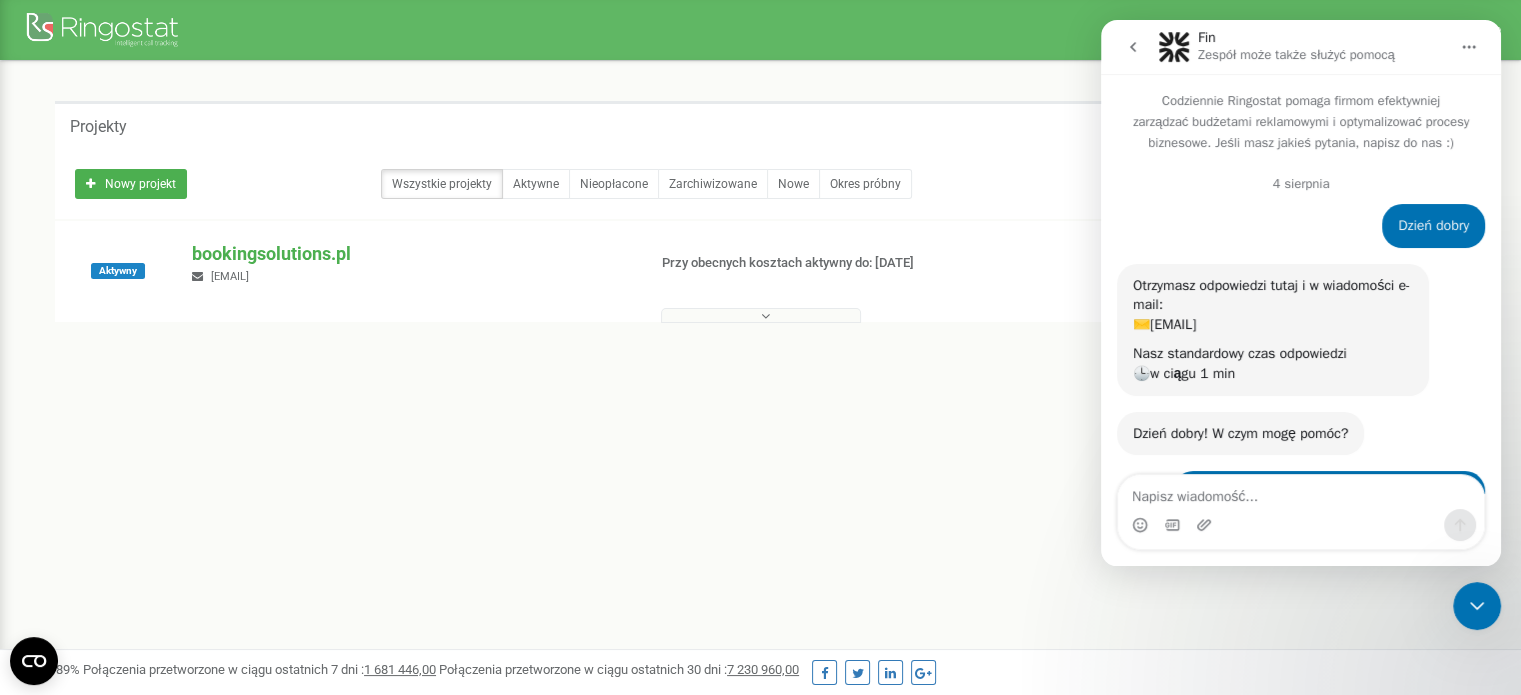 scroll, scrollTop: 2, scrollLeft: 0, axis: vertical 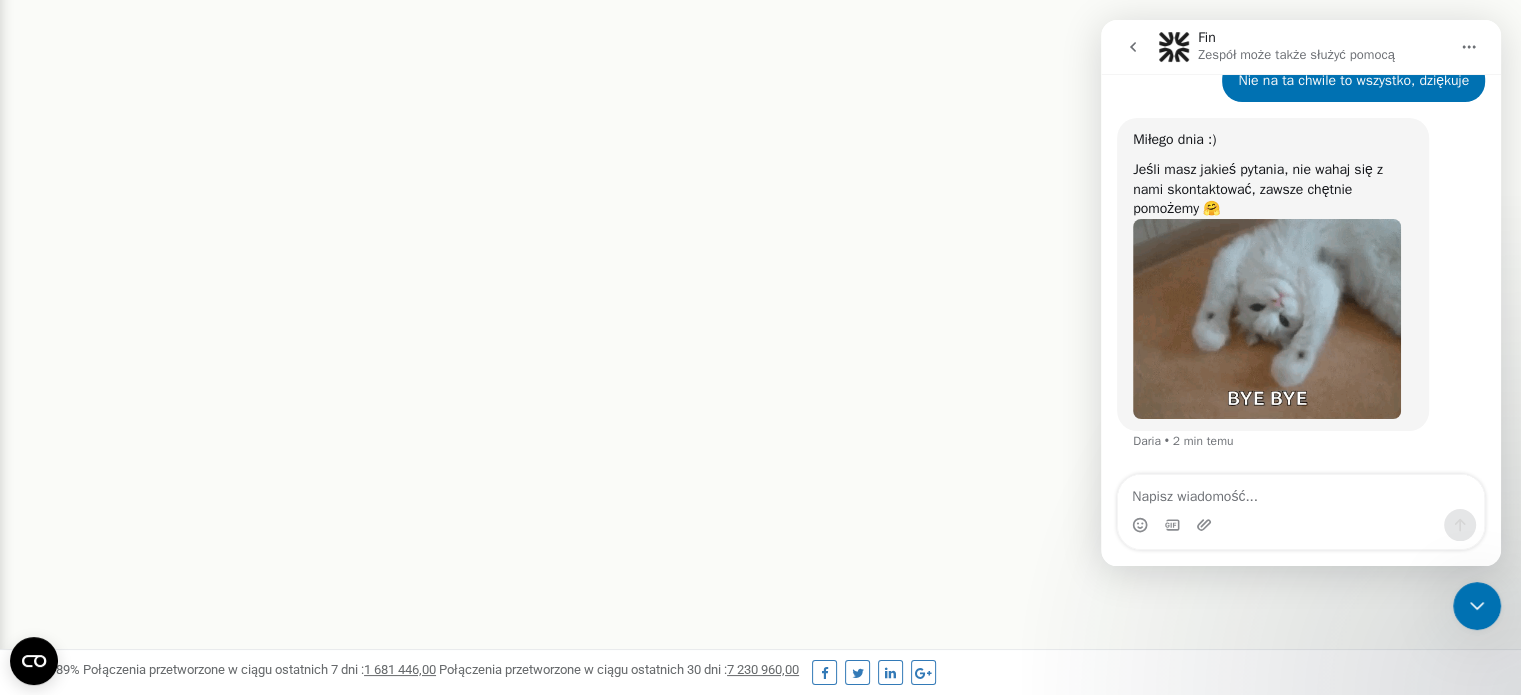 click at bounding box center [1301, 492] 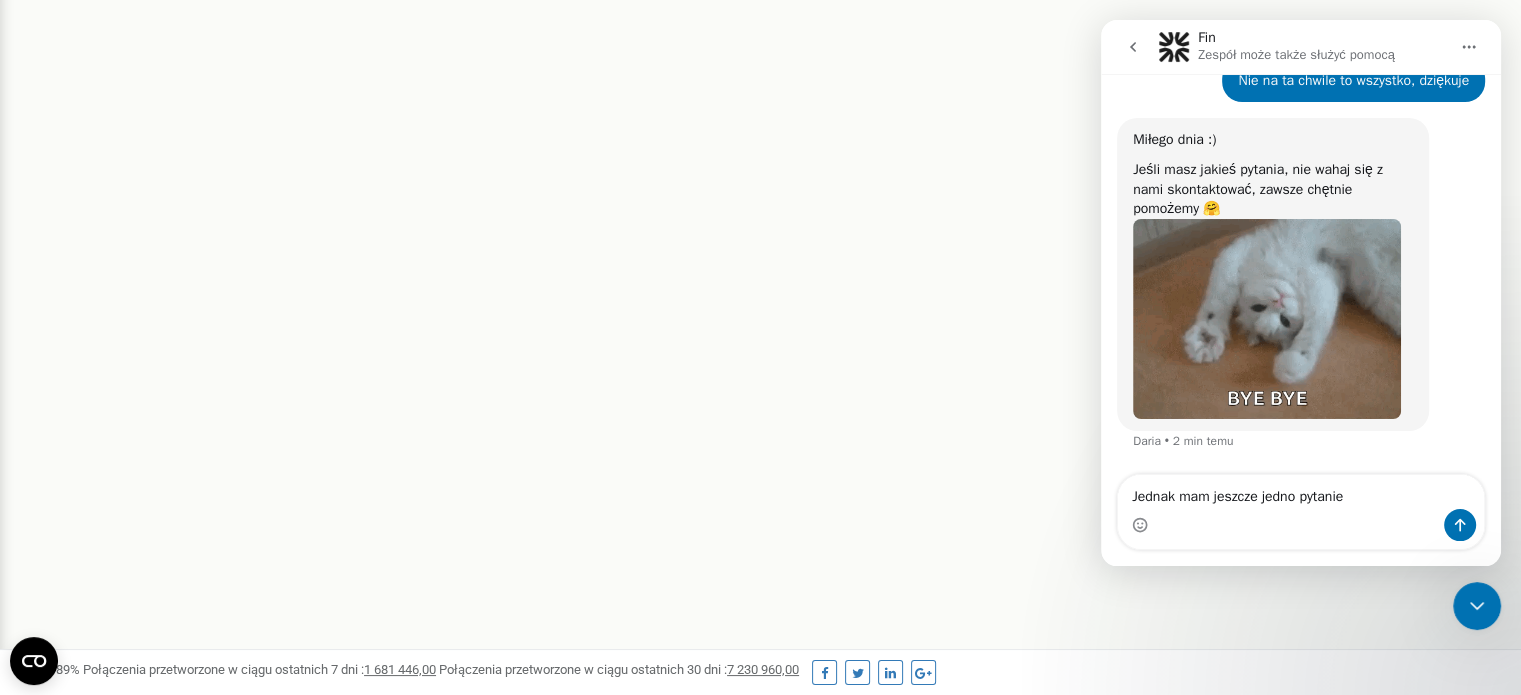 type on "Jednak mam jeszcze jedno pytanie" 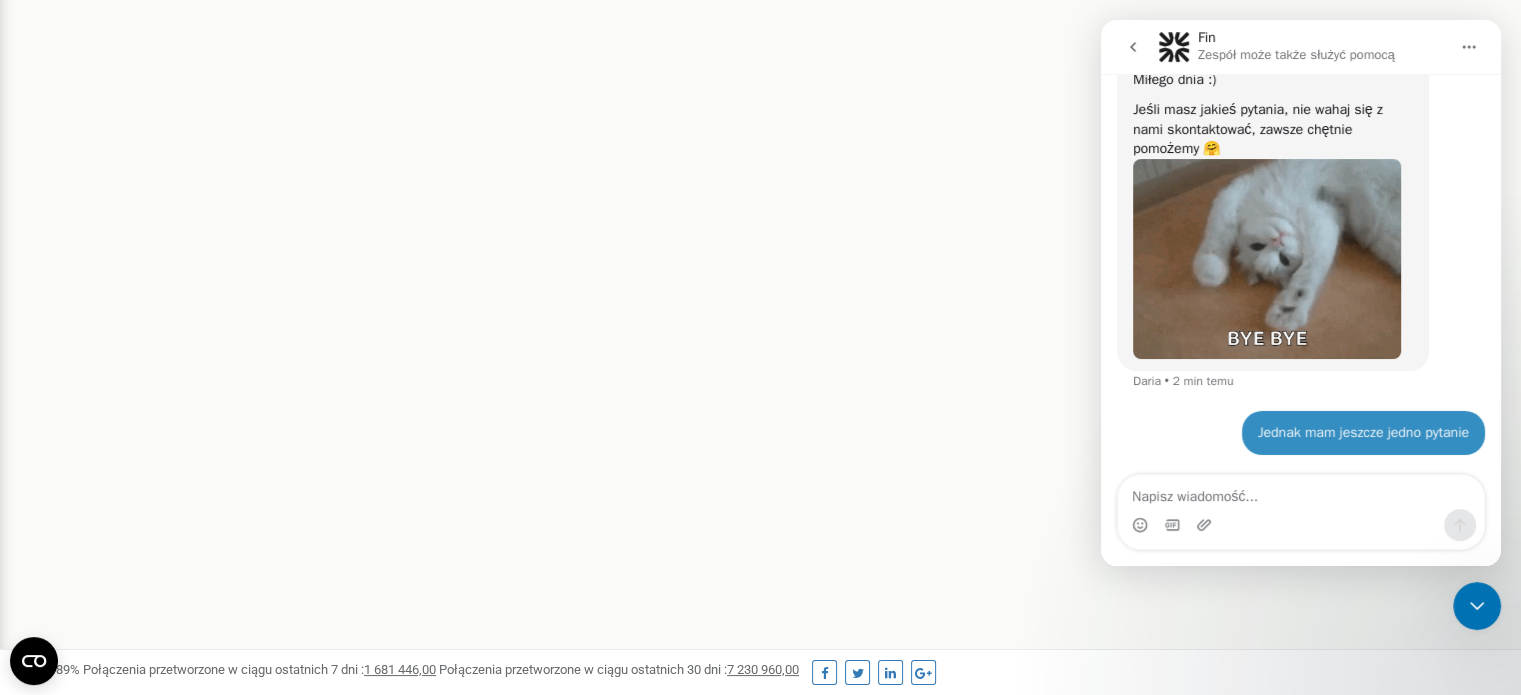 scroll, scrollTop: 5704, scrollLeft: 0, axis: vertical 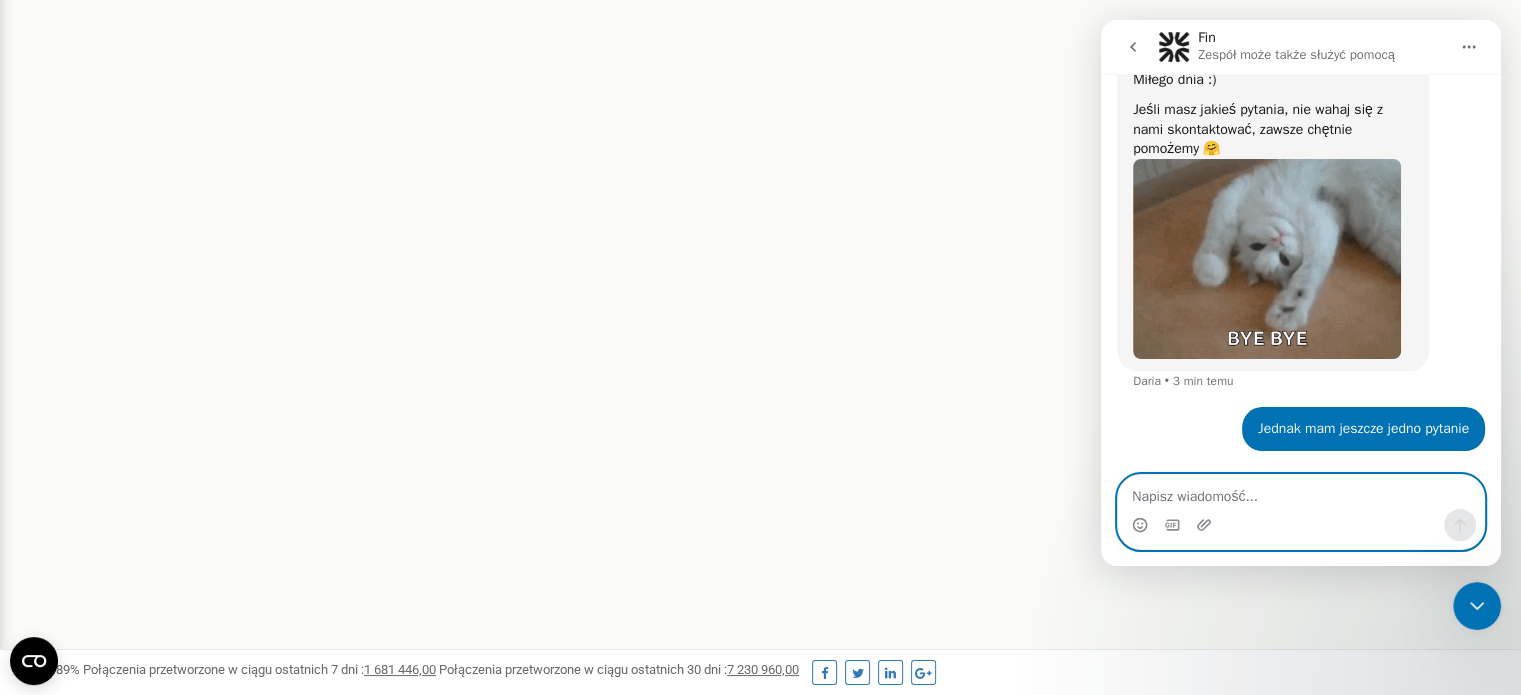 click at bounding box center (1301, 492) 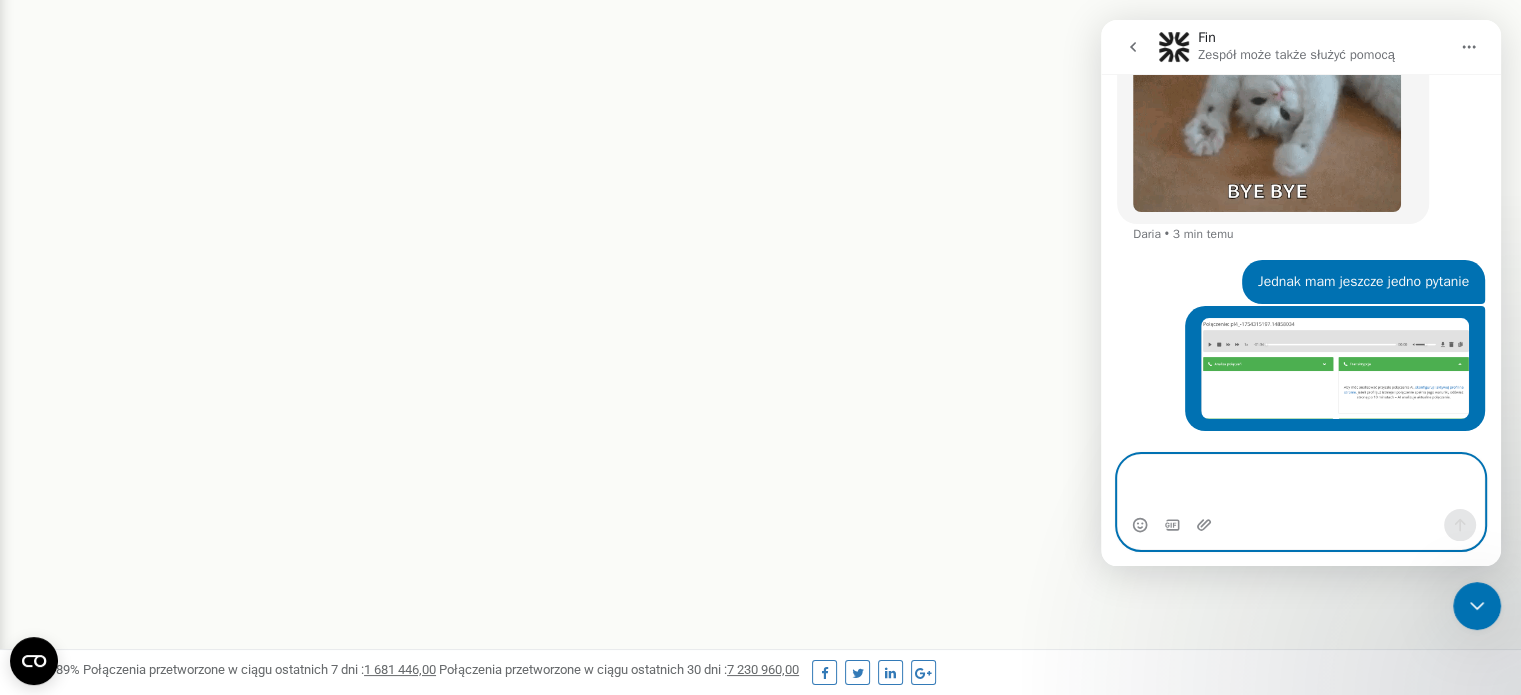 scroll, scrollTop: 5852, scrollLeft: 0, axis: vertical 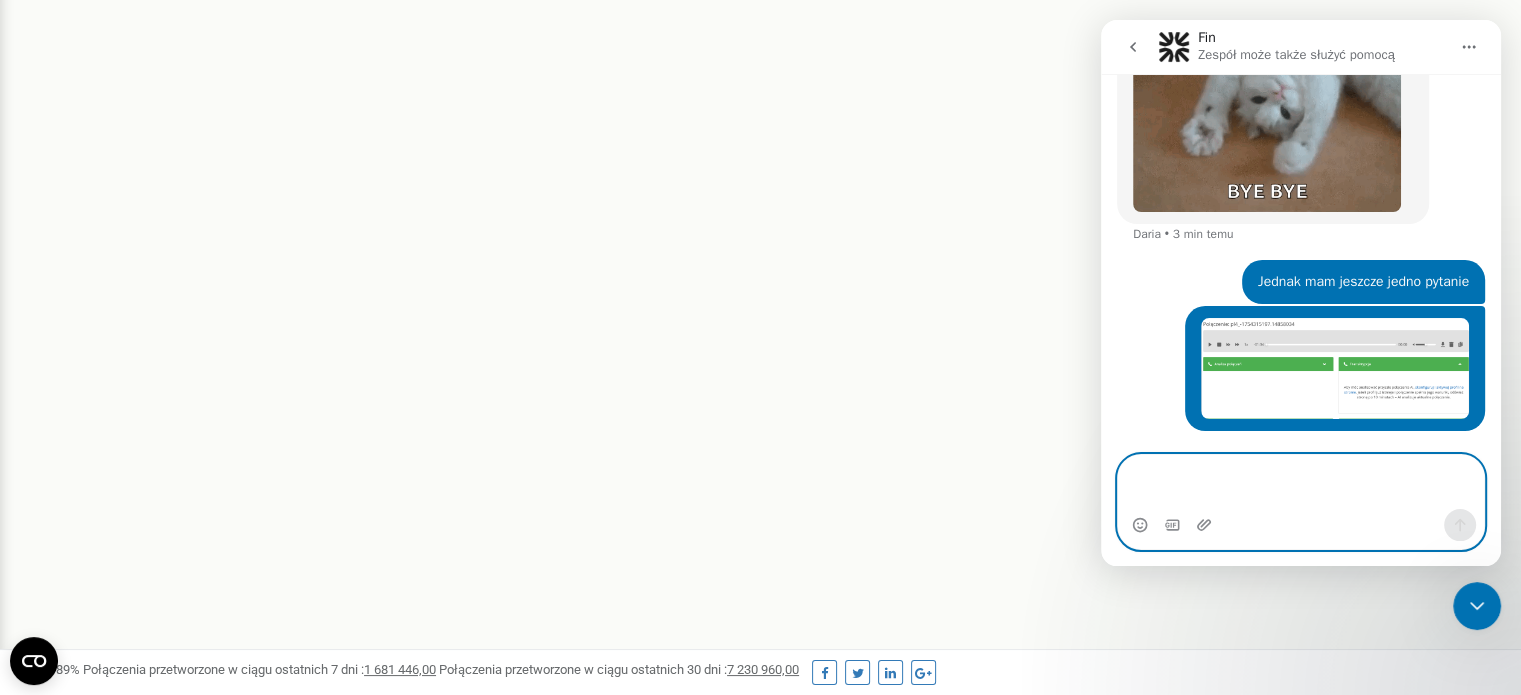 click at bounding box center [1301, 482] 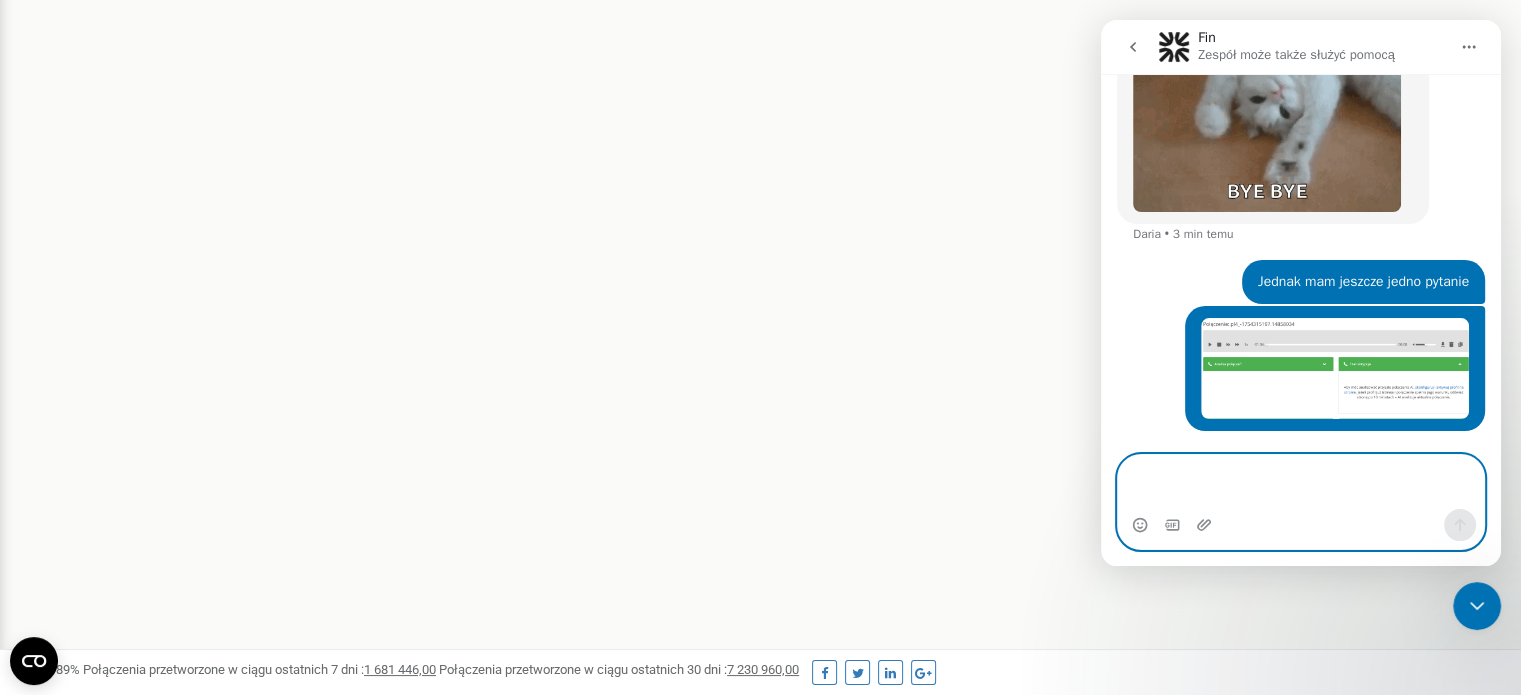 paste on "nie mam opcji żeby zobaczyć transkrypcje" 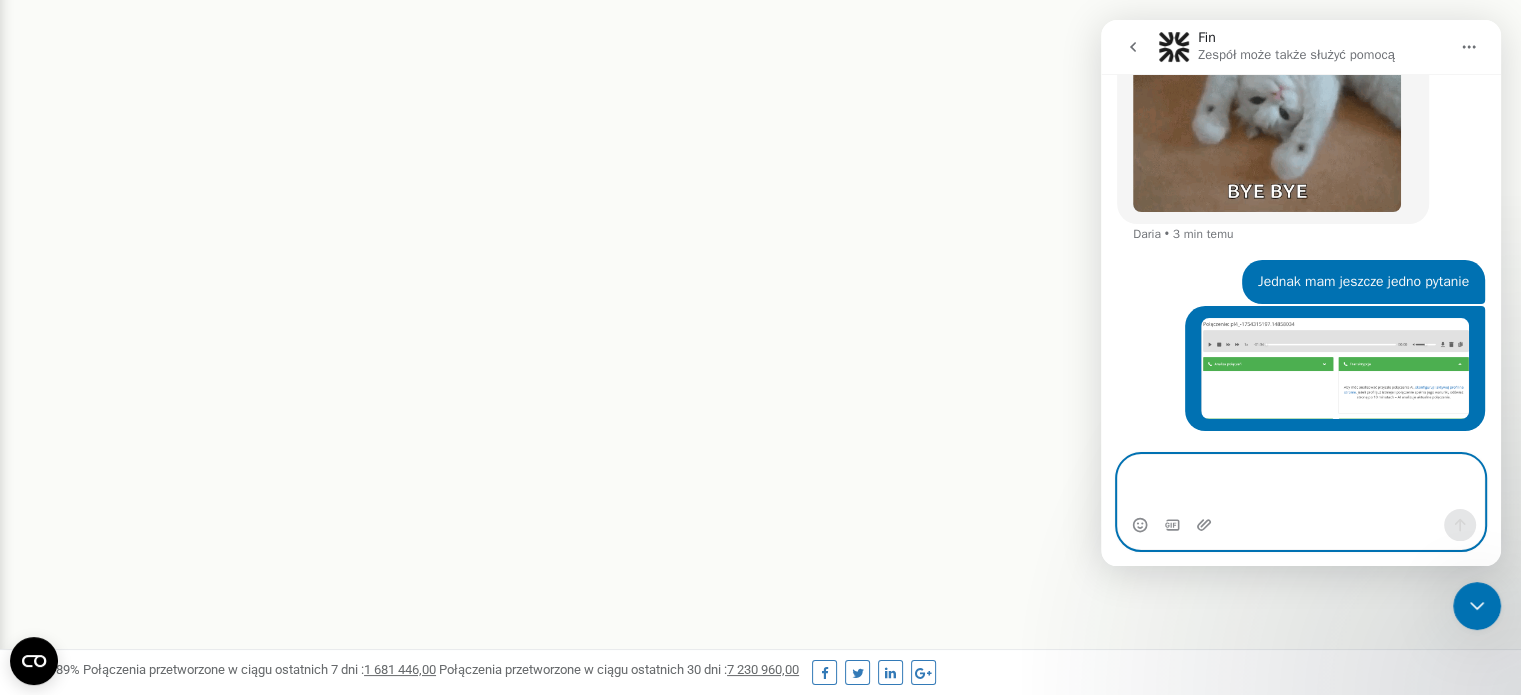 type on "nie mam opcji żeby zobaczyć transkrypcje" 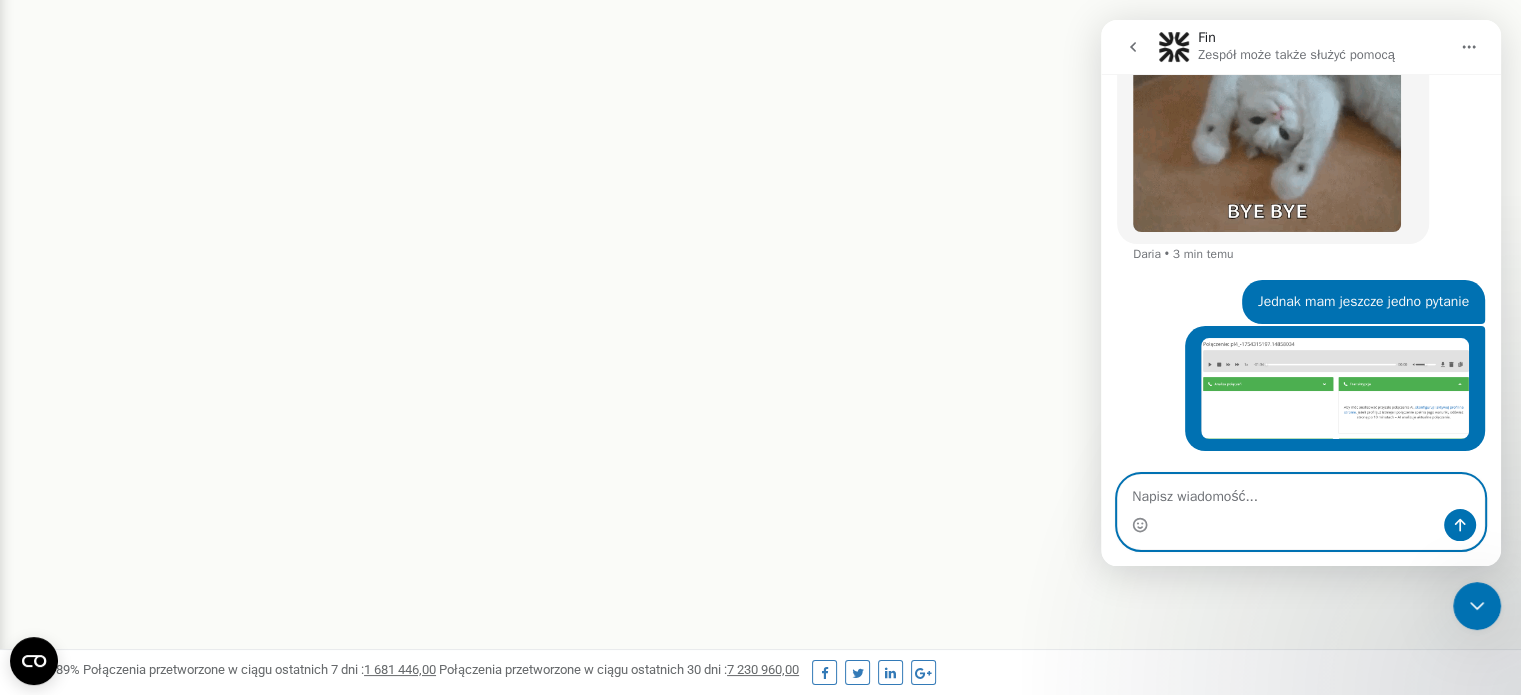 scroll, scrollTop: 5877, scrollLeft: 0, axis: vertical 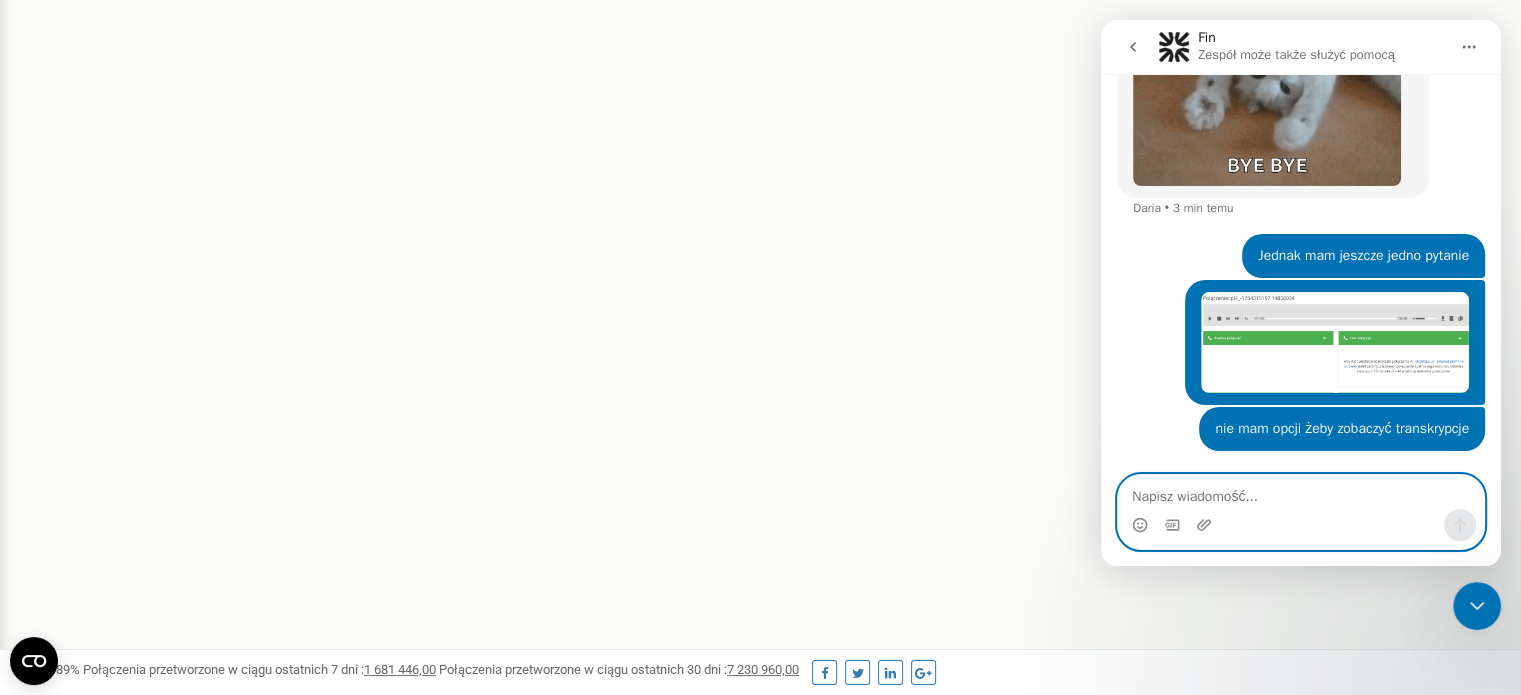 type 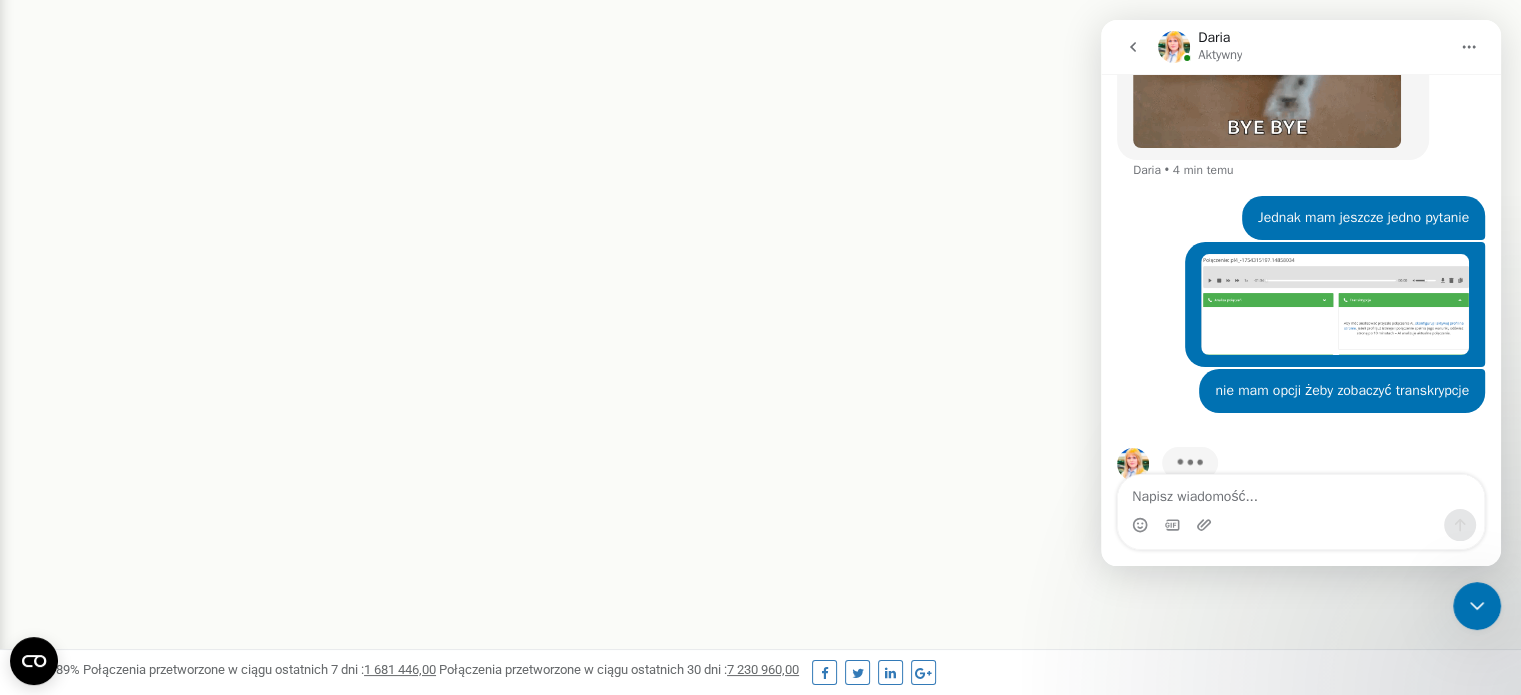scroll, scrollTop: 5954, scrollLeft: 0, axis: vertical 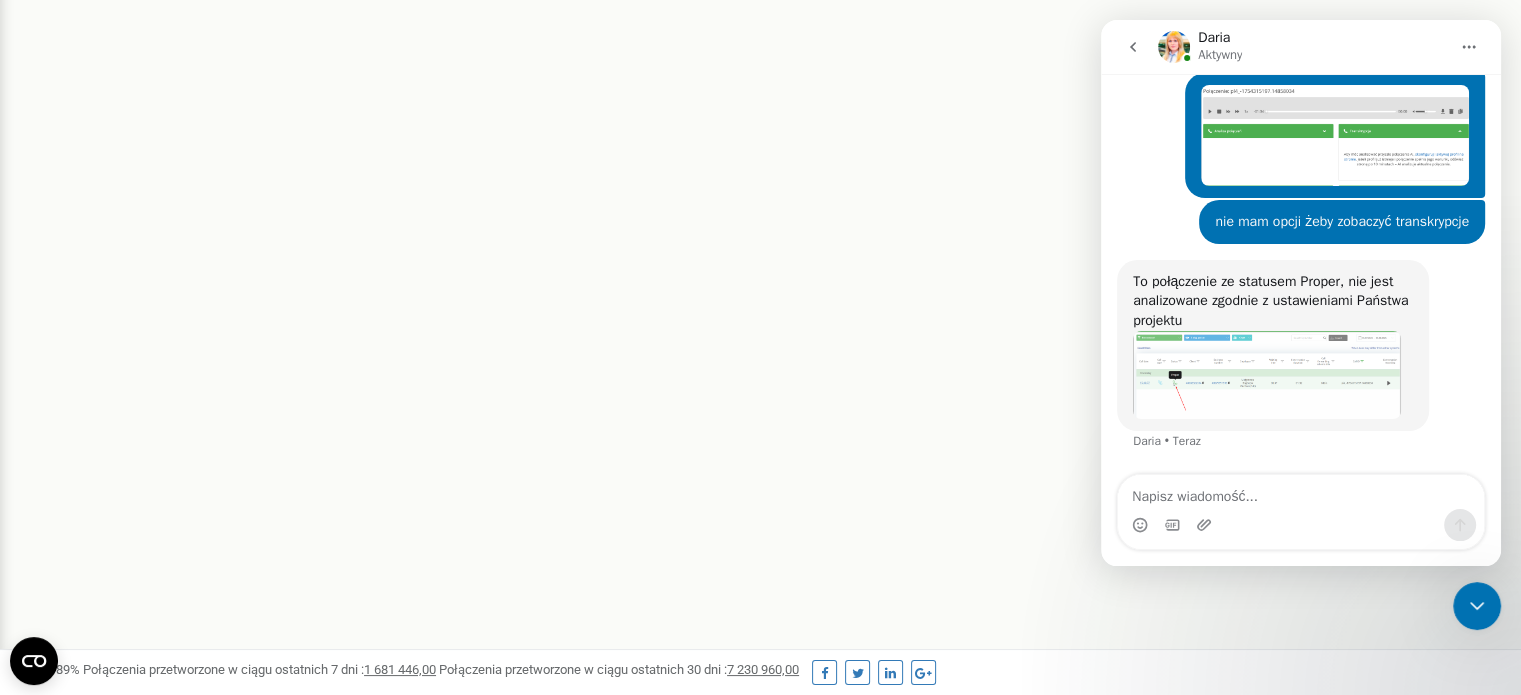 click at bounding box center [1267, 375] 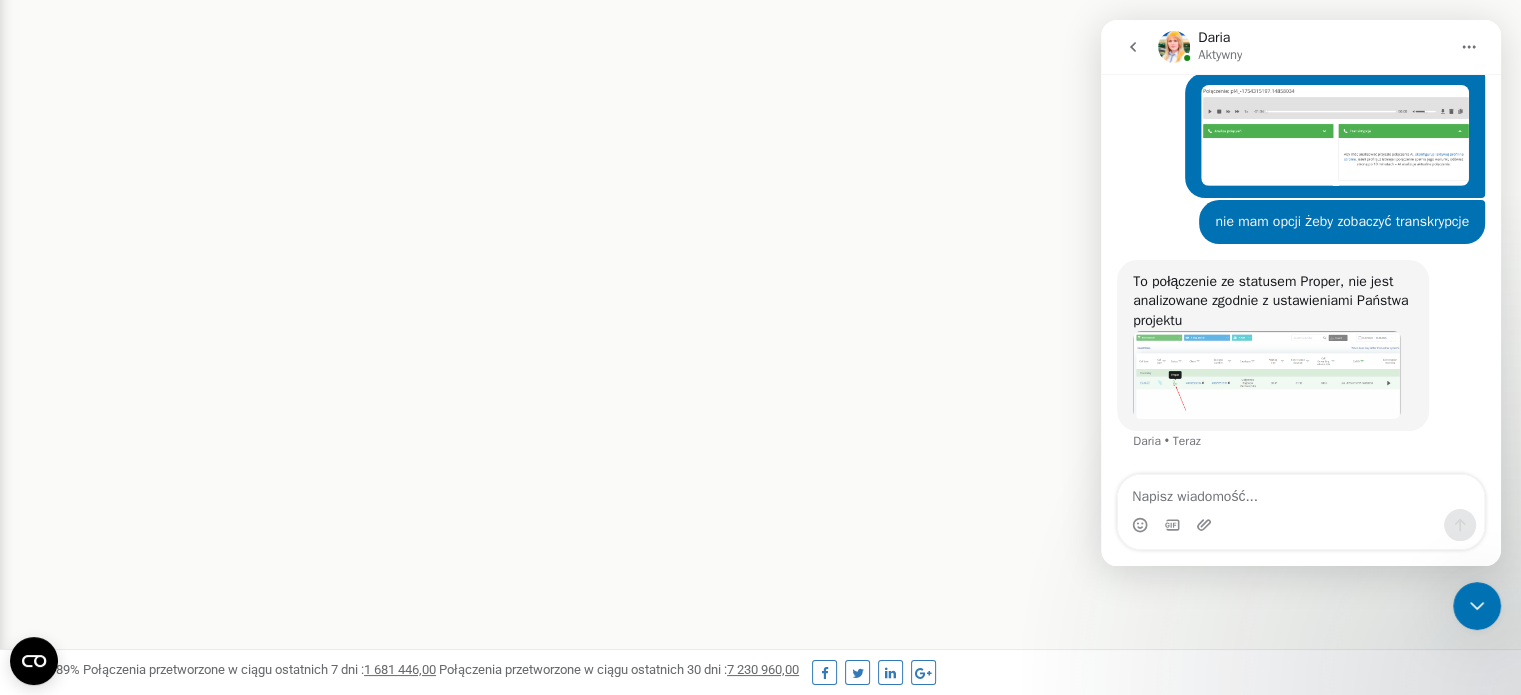 scroll, scrollTop: 0, scrollLeft: 0, axis: both 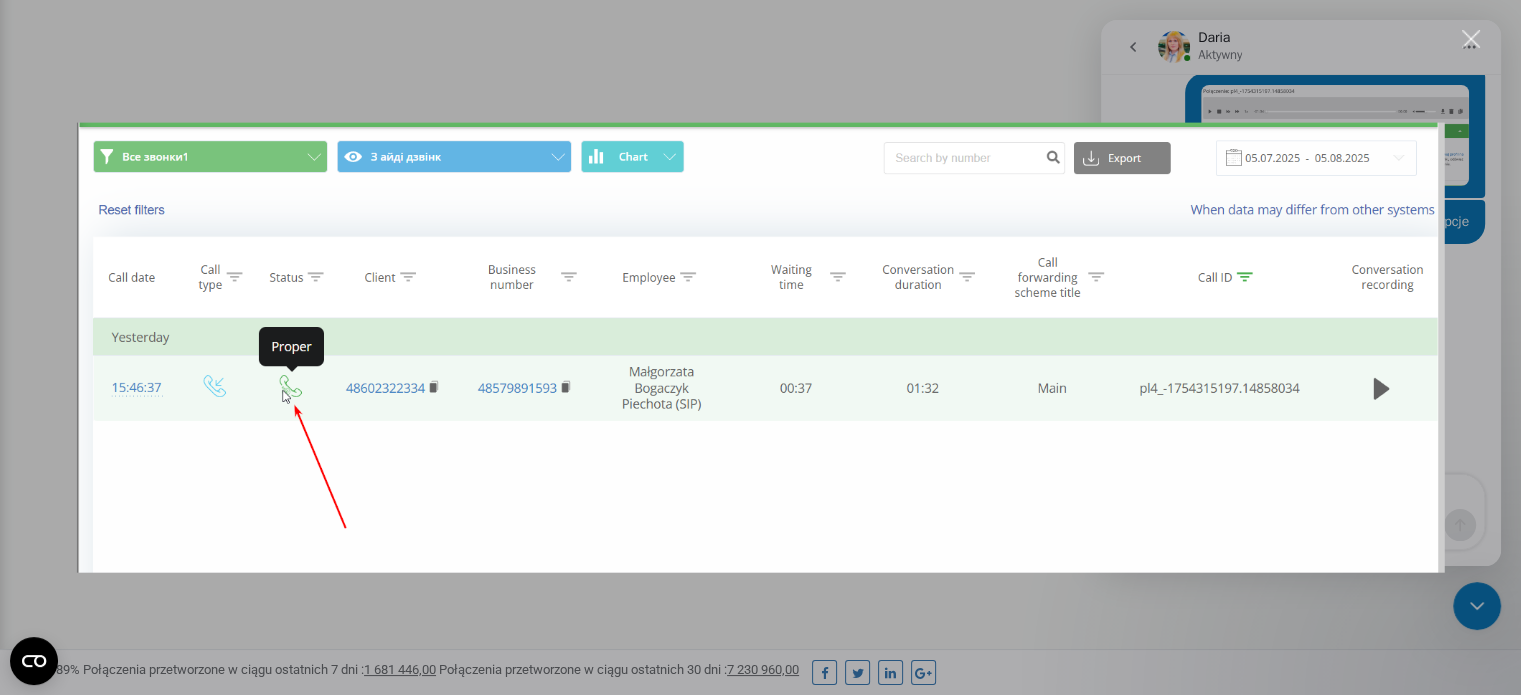 drag, startPoint x: 235, startPoint y: 627, endPoint x: 246, endPoint y: 627, distance: 11 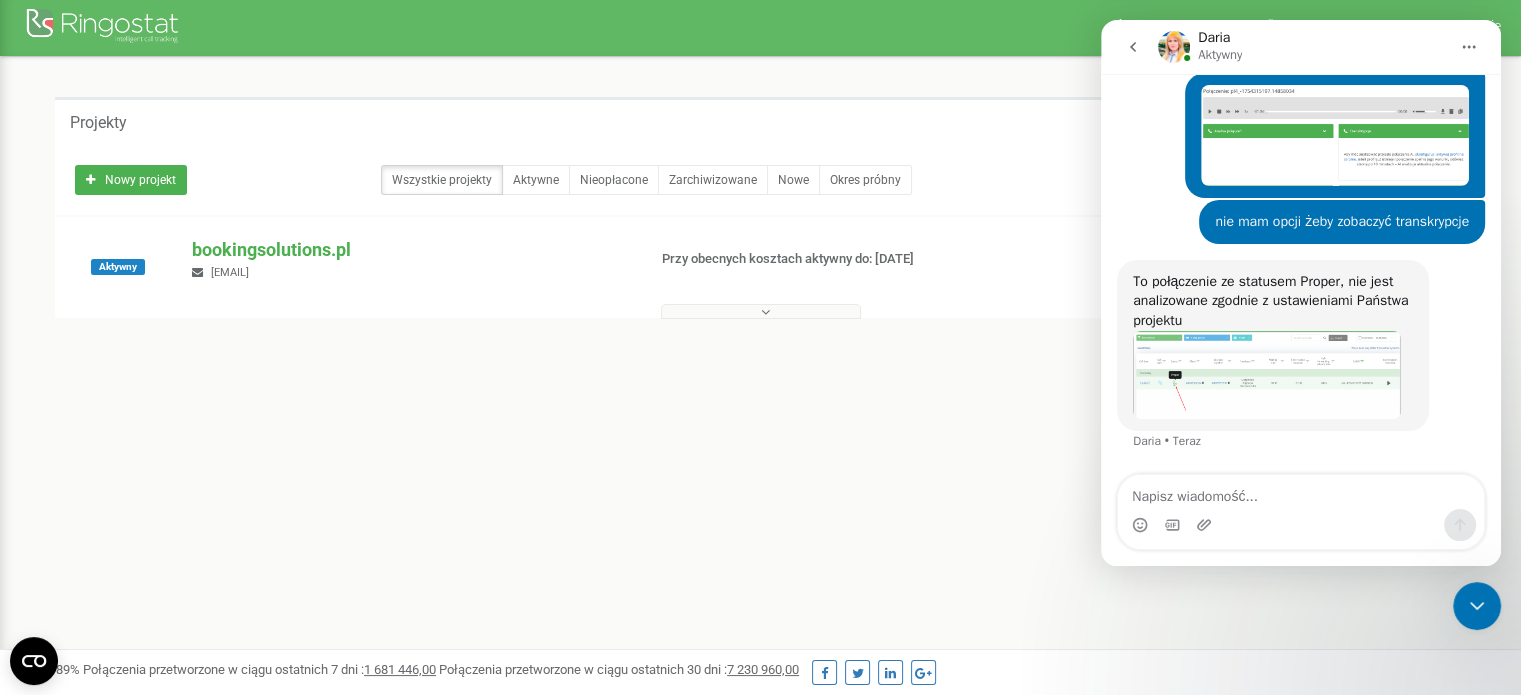 scroll, scrollTop: 0, scrollLeft: 0, axis: both 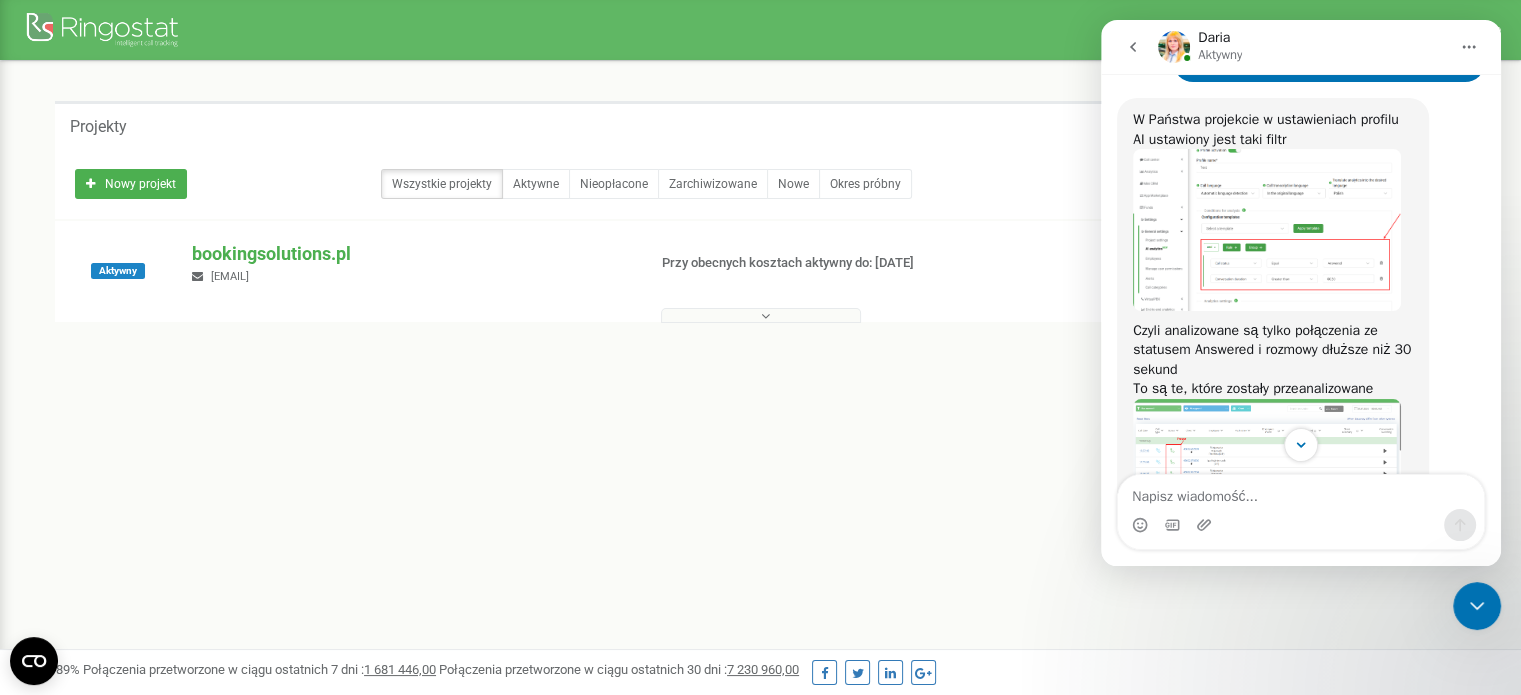 click at bounding box center [1267, 229] 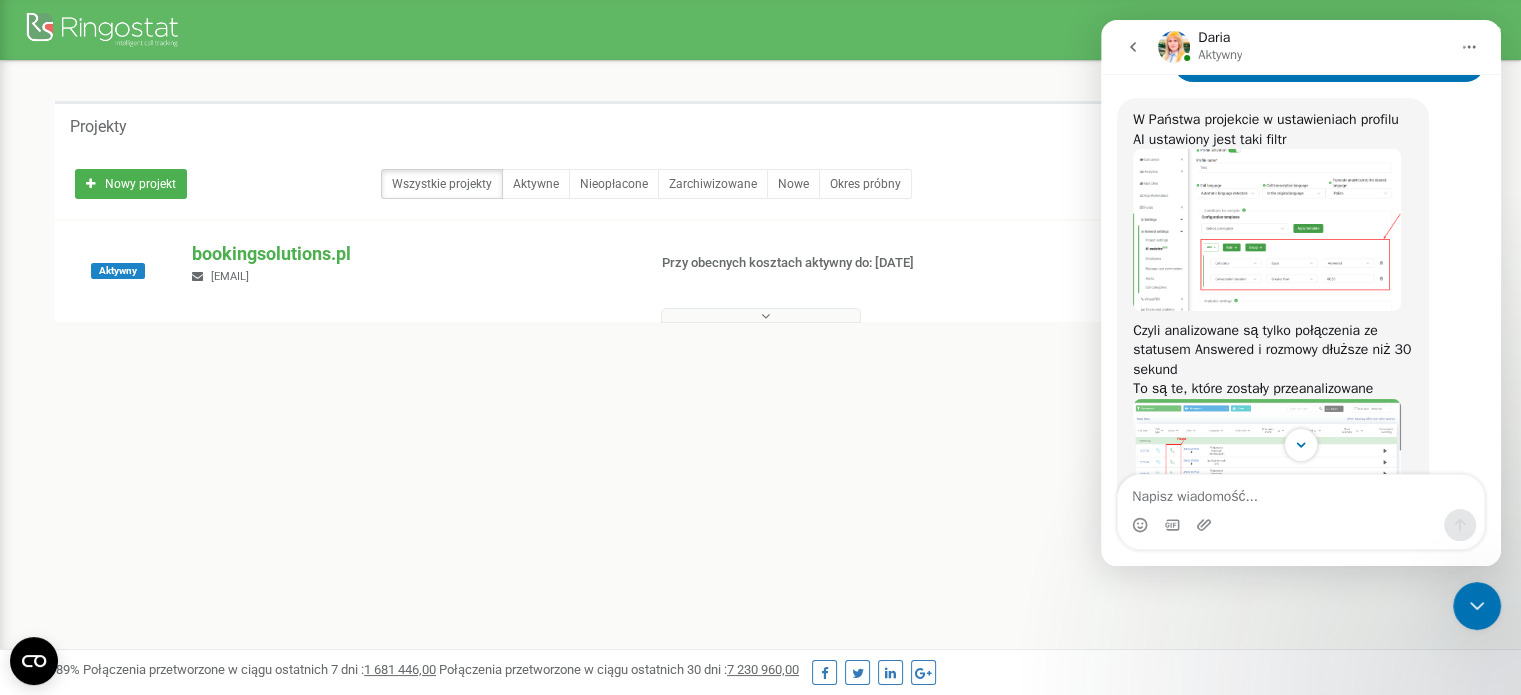 scroll, scrollTop: 0, scrollLeft: 0, axis: both 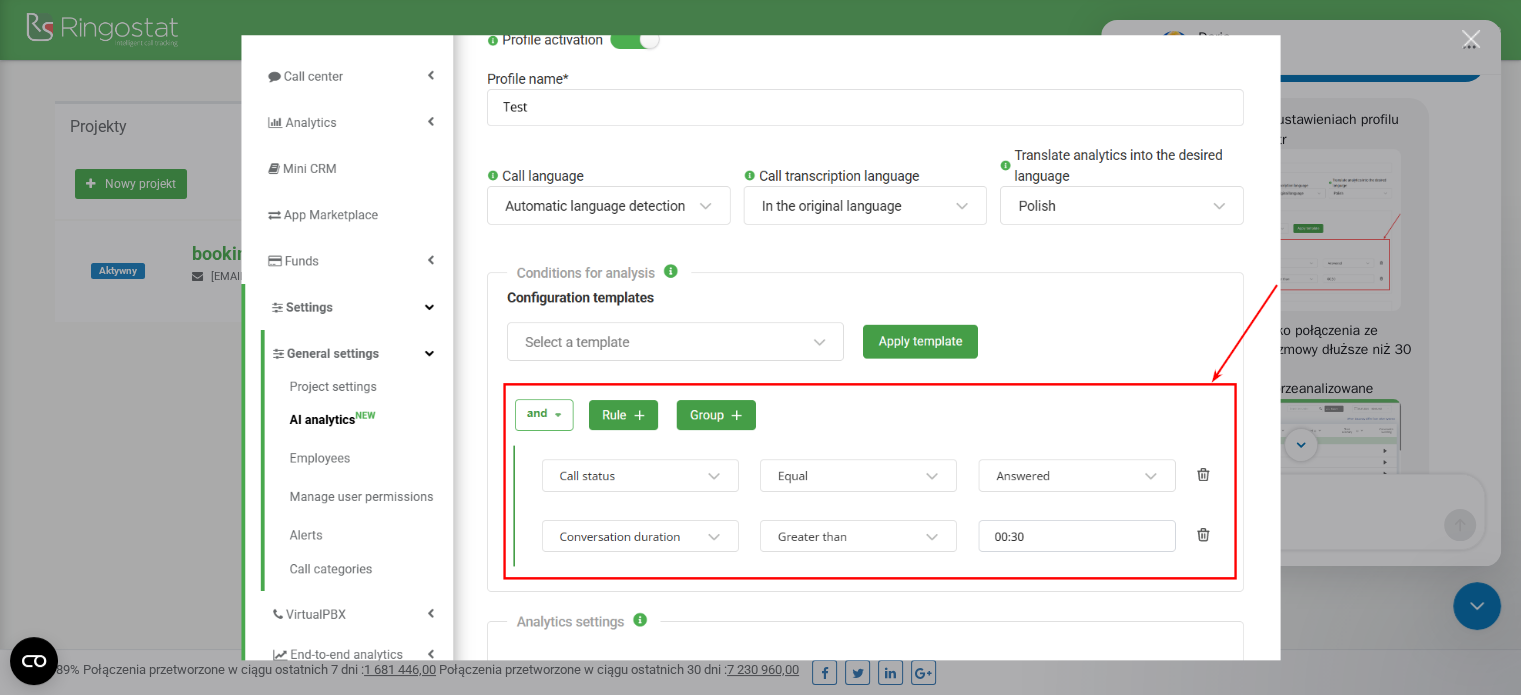 click at bounding box center [760, 347] 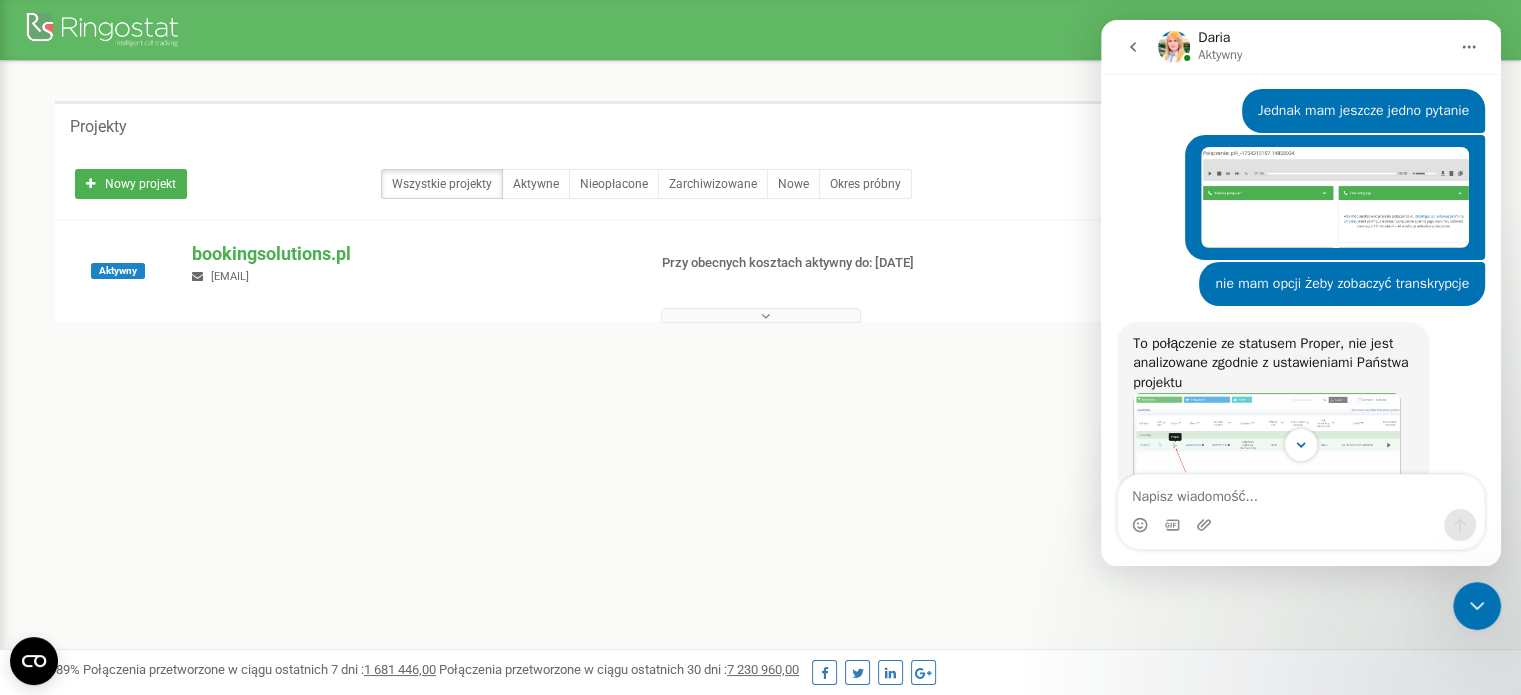 scroll, scrollTop: 6064, scrollLeft: 0, axis: vertical 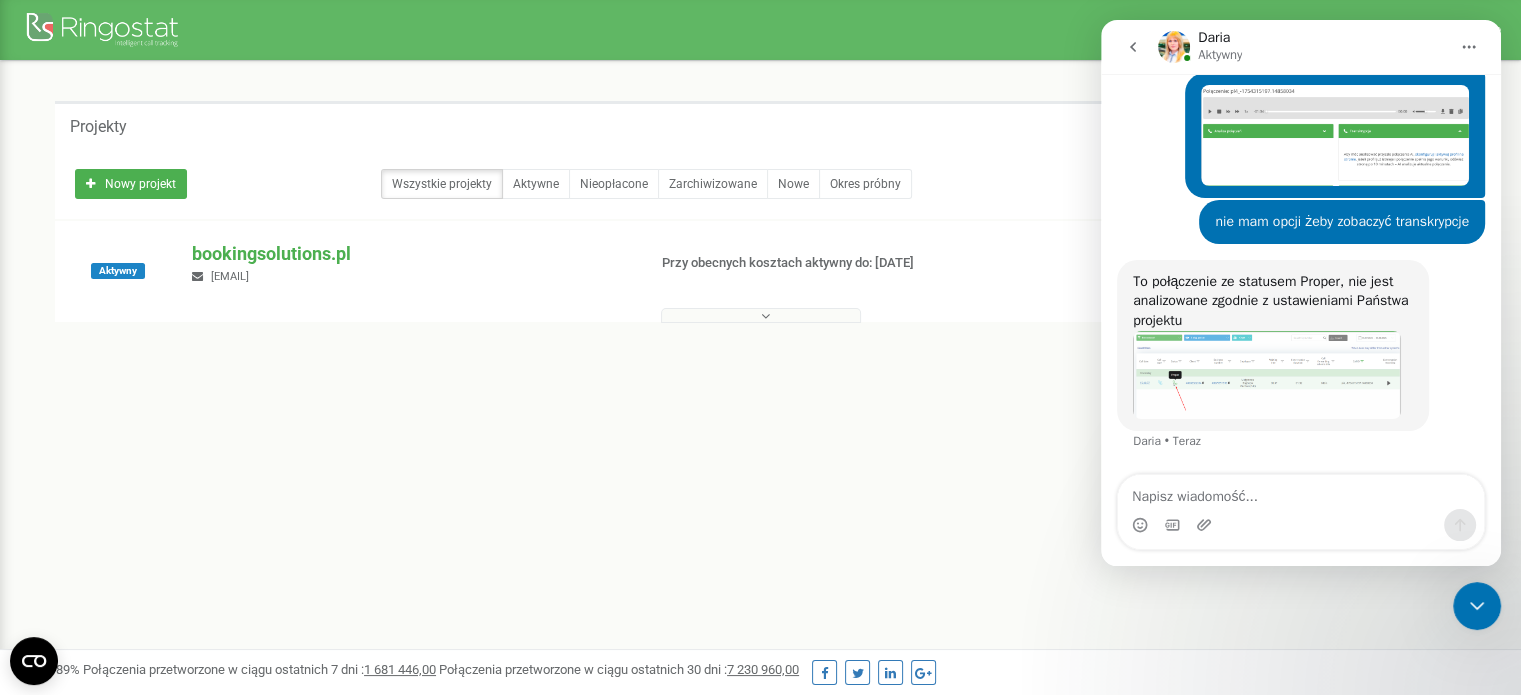 click at bounding box center [1335, 136] 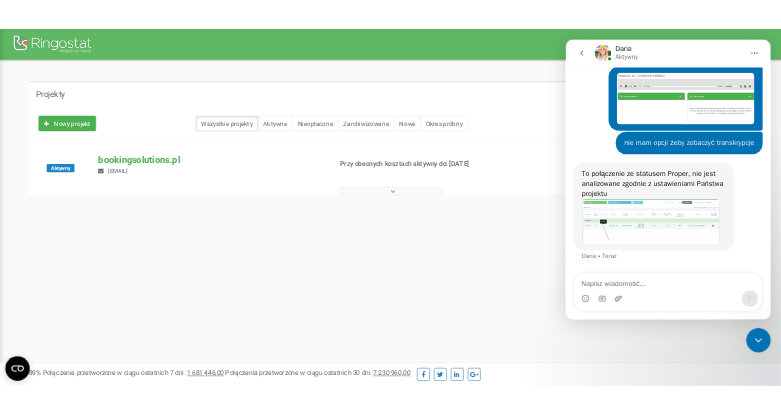 scroll, scrollTop: 0, scrollLeft: 0, axis: both 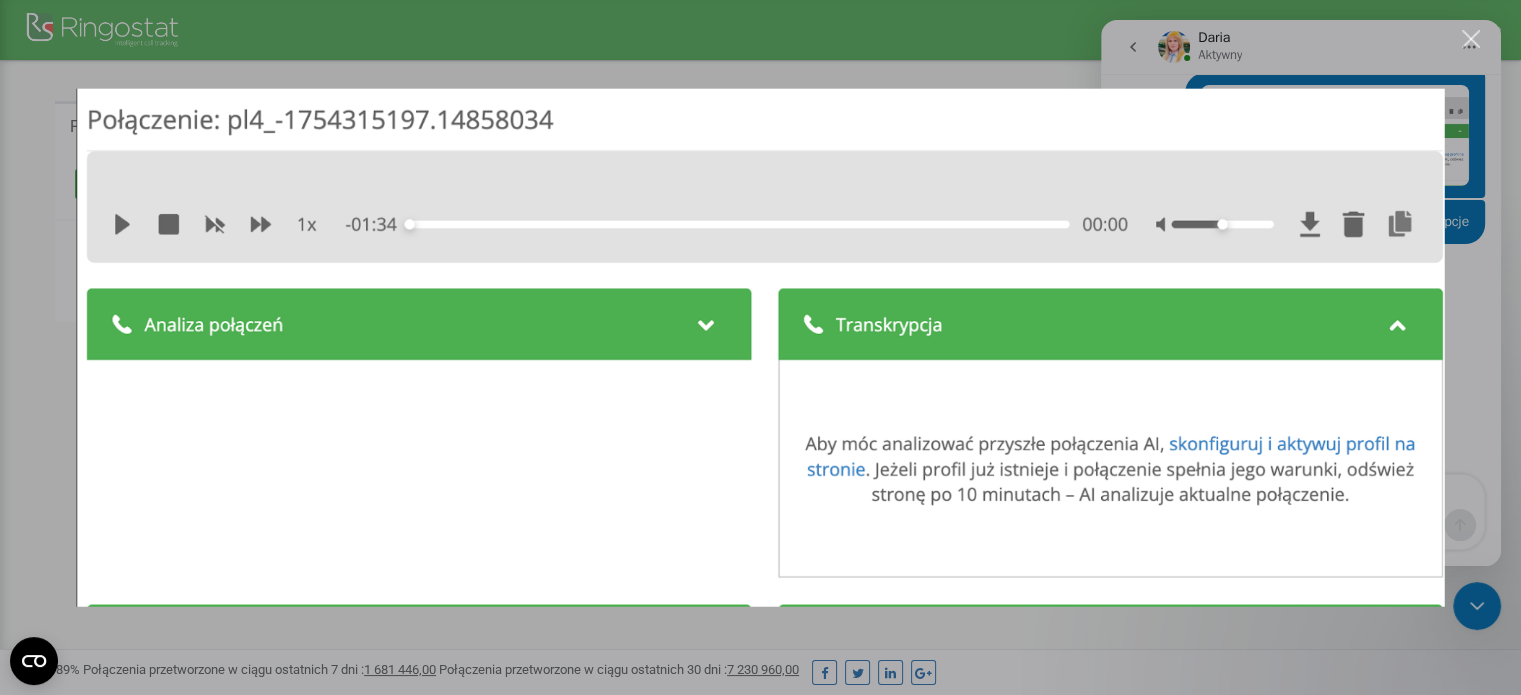 click at bounding box center [760, 347] 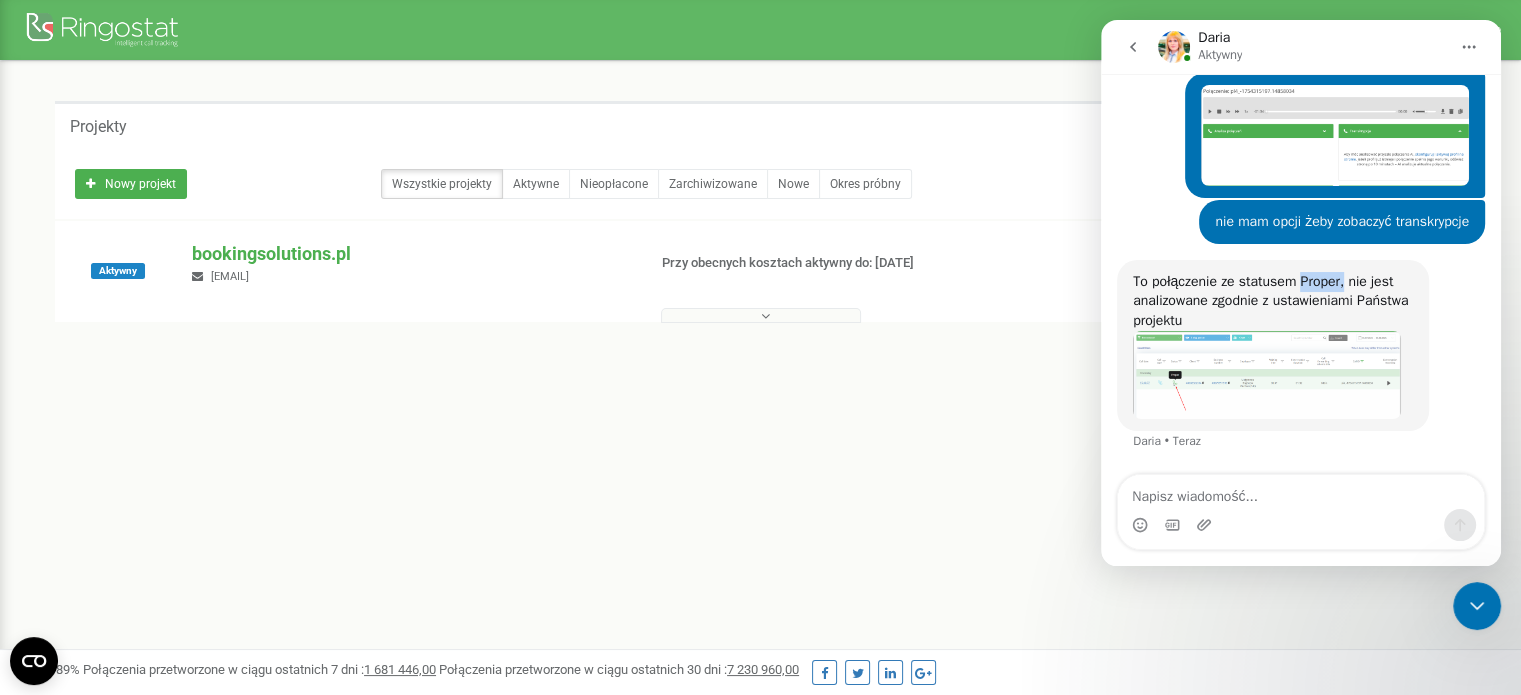 drag, startPoint x: 1341, startPoint y: 283, endPoint x: 1138, endPoint y: 150, distance: 242.6891 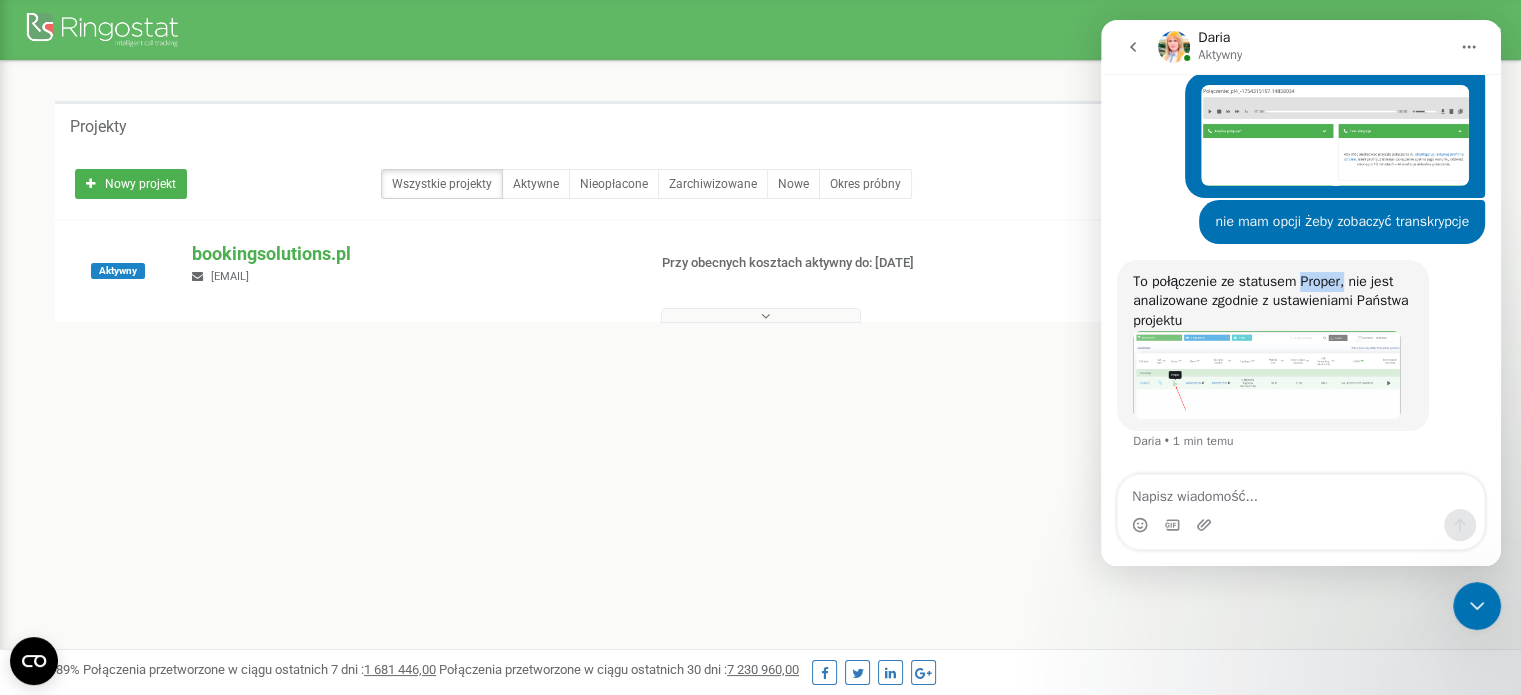 scroll, scrollTop: 6064, scrollLeft: 0, axis: vertical 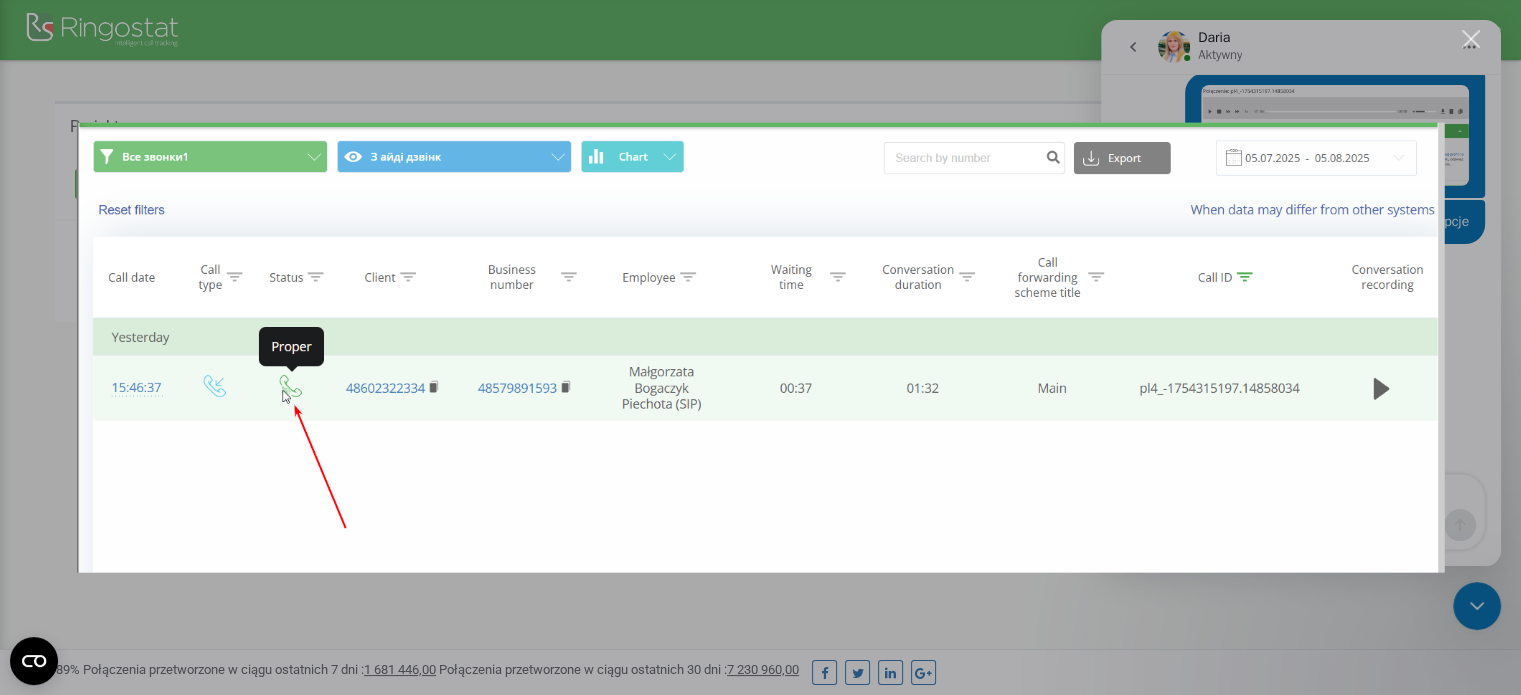 click at bounding box center [760, 347] 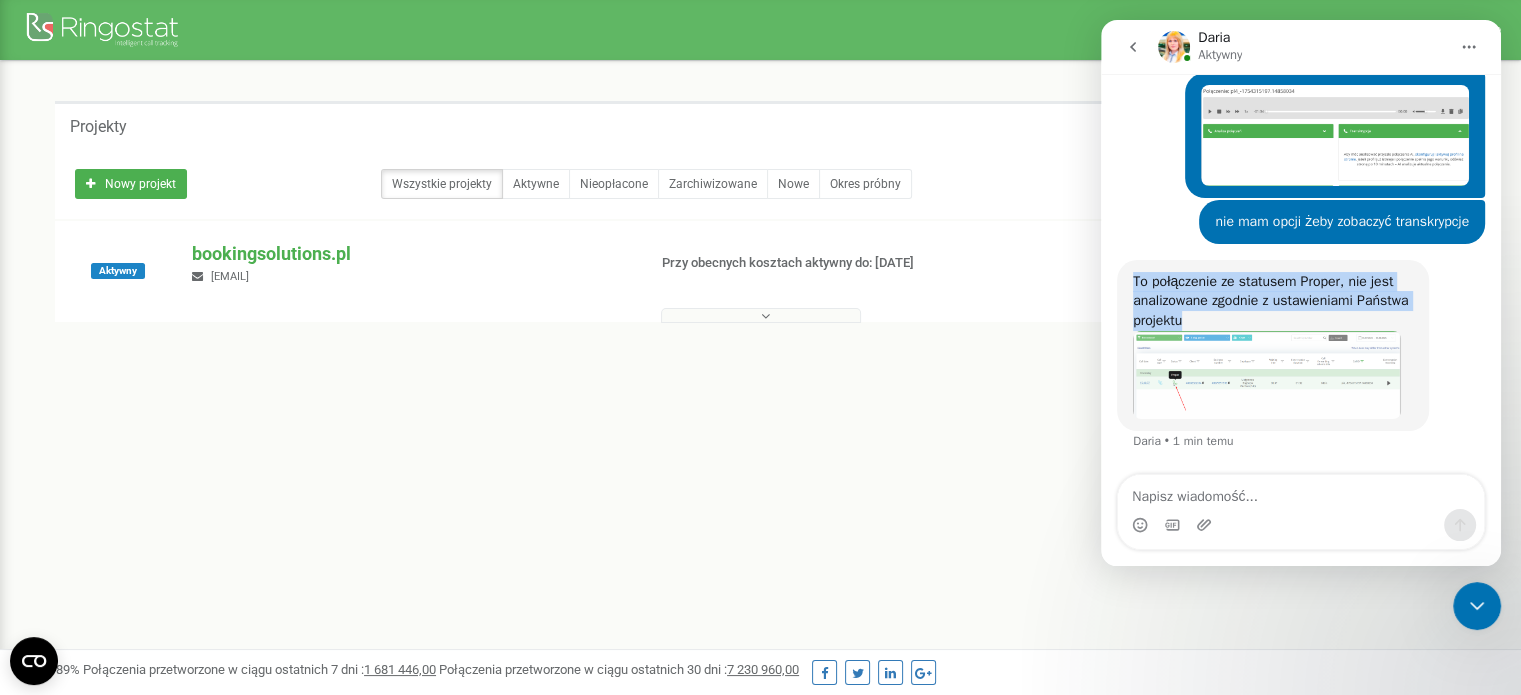 drag, startPoint x: 1190, startPoint y: 319, endPoint x: 1109, endPoint y: 264, distance: 97.90812 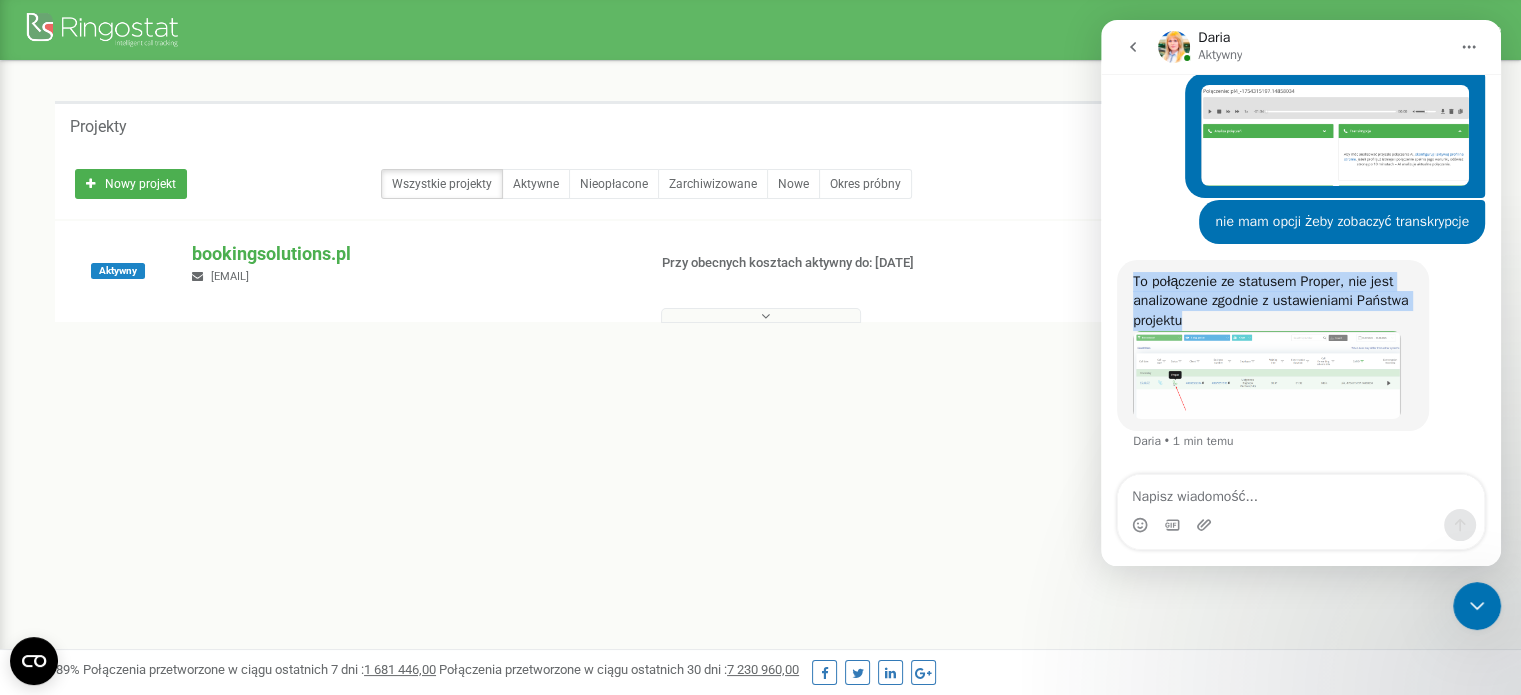 copy on "To połączenie ze statusem Proper, nie jest analizowane zgodnie z ustawieniami Państwa projektu" 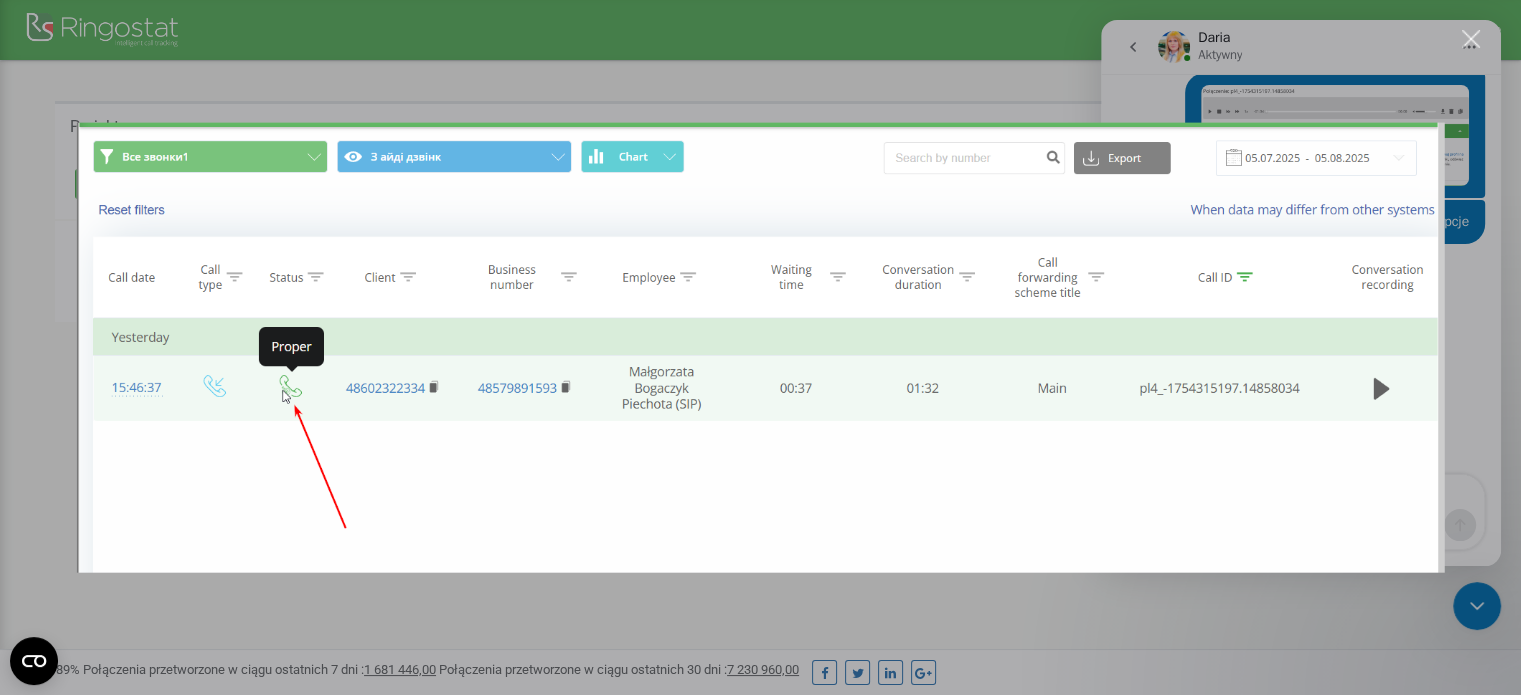 scroll, scrollTop: 0, scrollLeft: 0, axis: both 